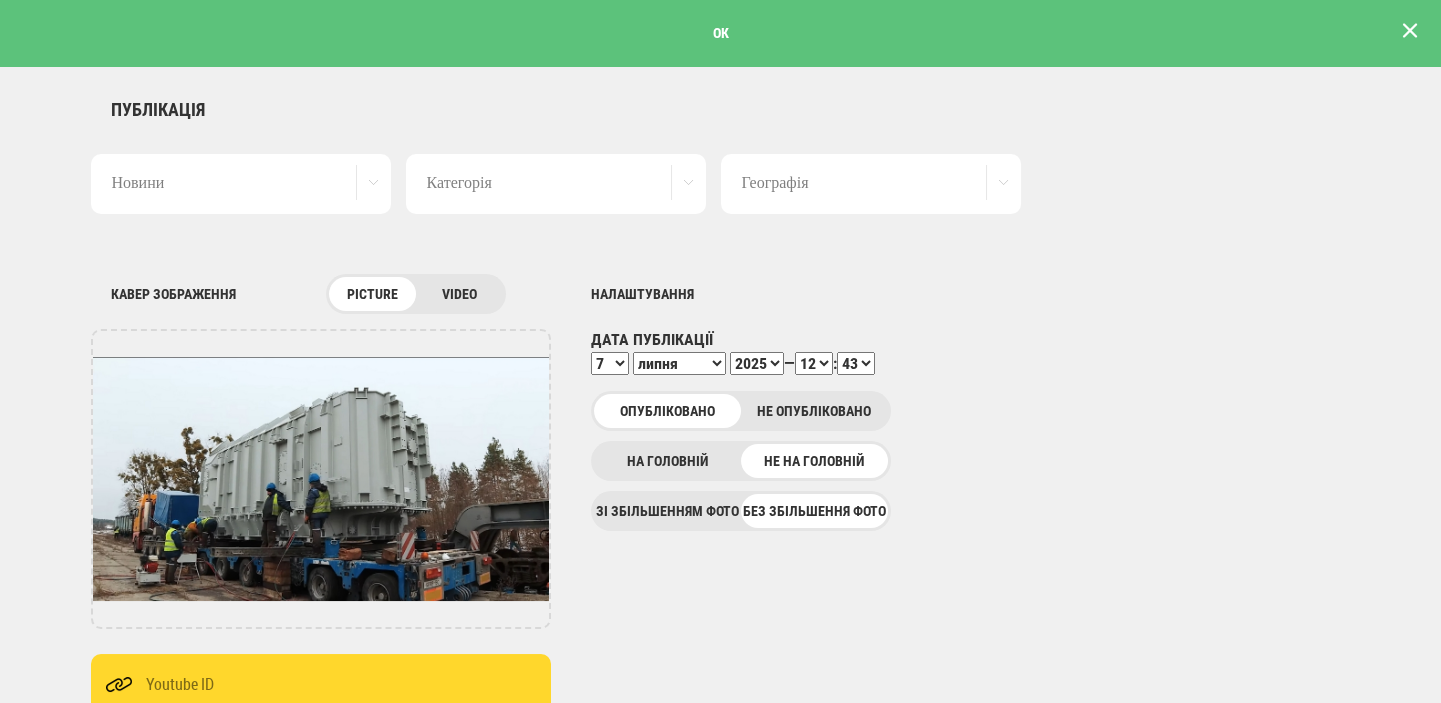 scroll, scrollTop: 0, scrollLeft: 0, axis: both 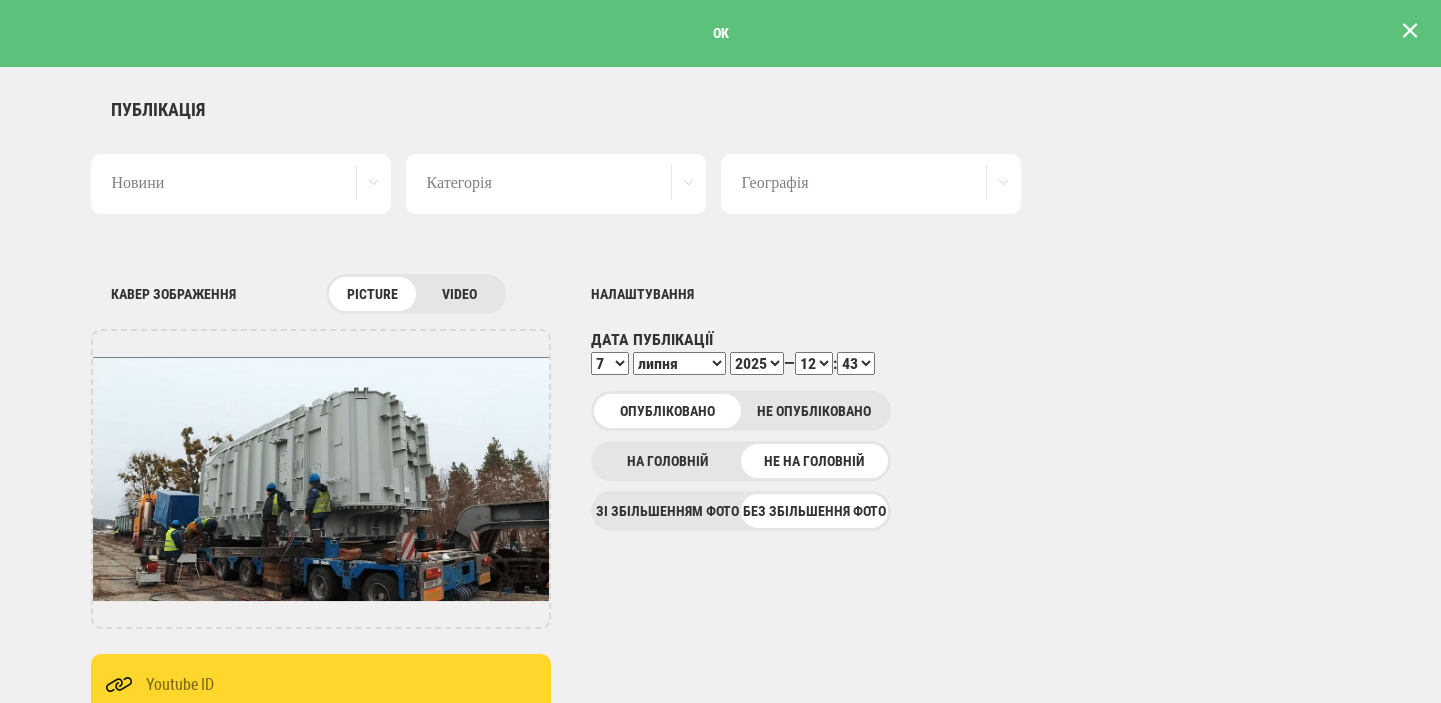 click at bounding box center [1410, 31] 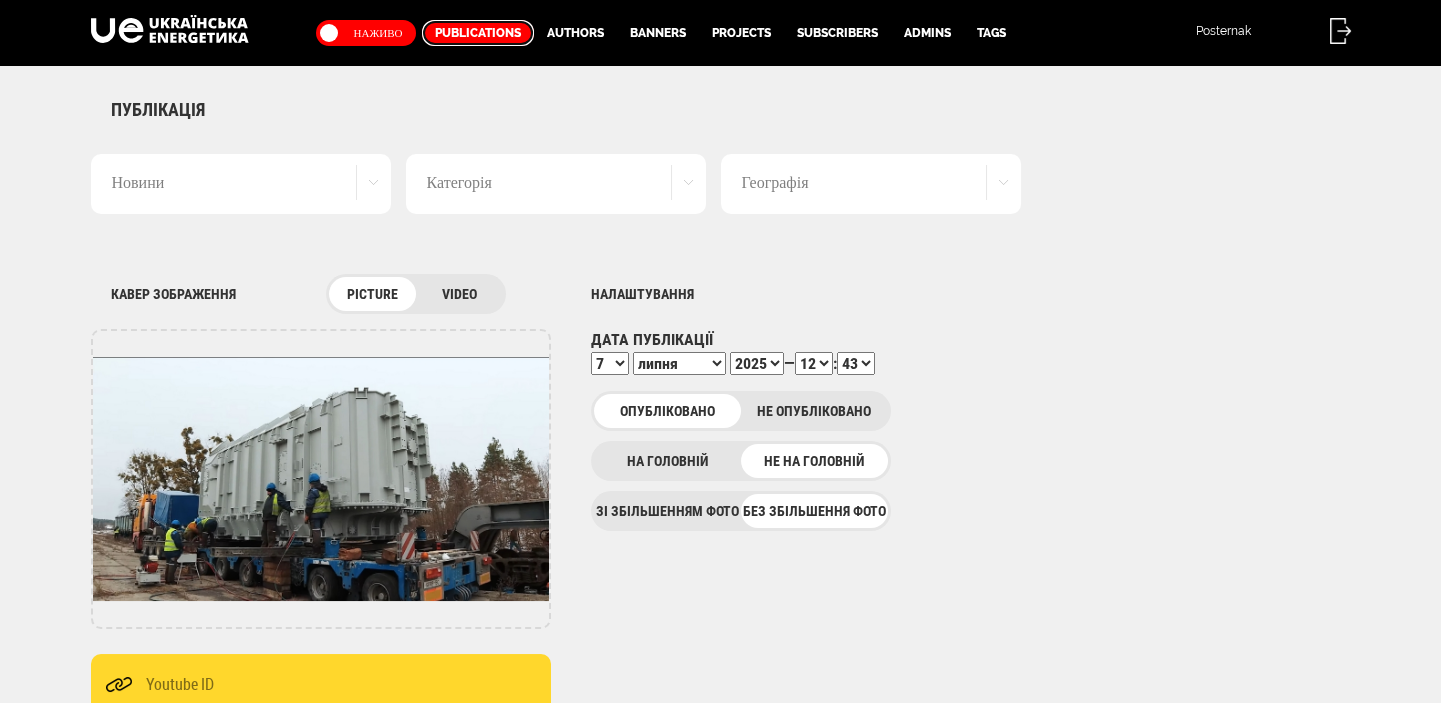 click on "Publications" at bounding box center (478, 33) 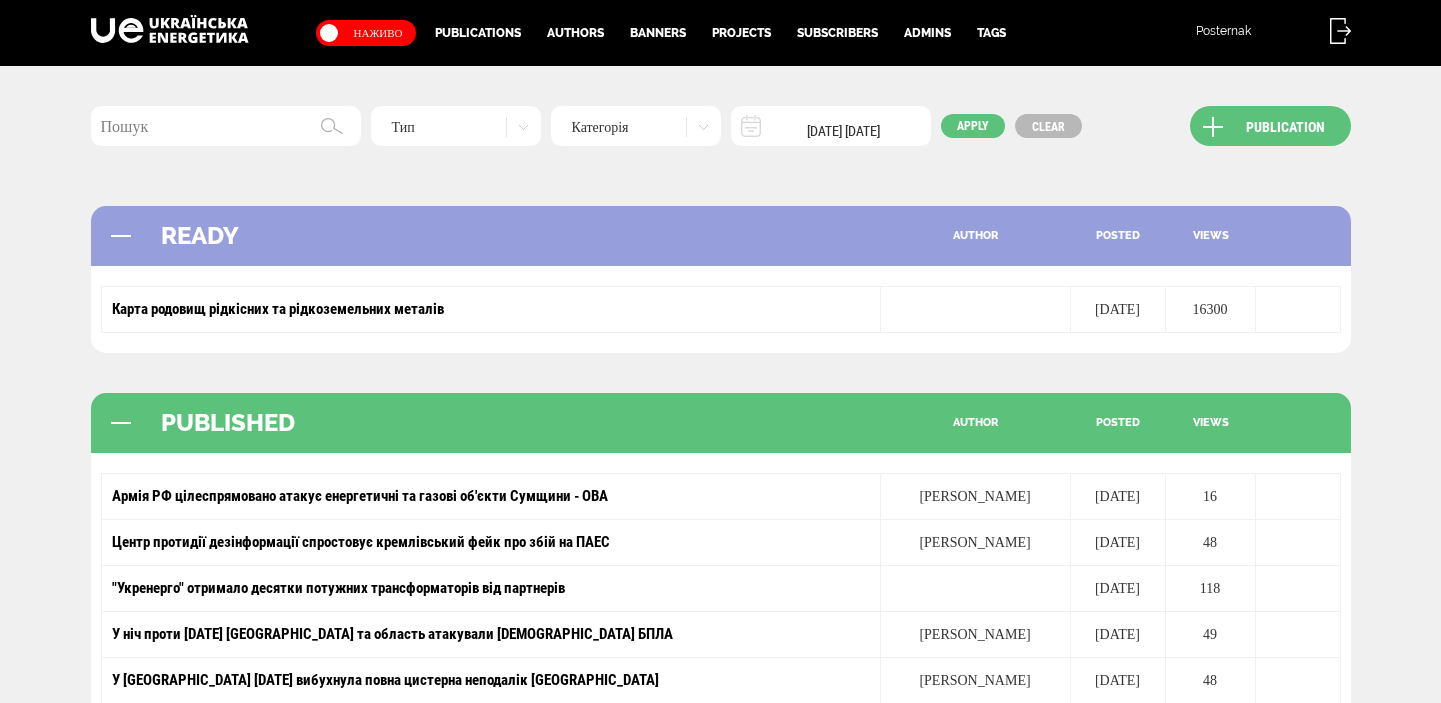 scroll, scrollTop: 0, scrollLeft: 0, axis: both 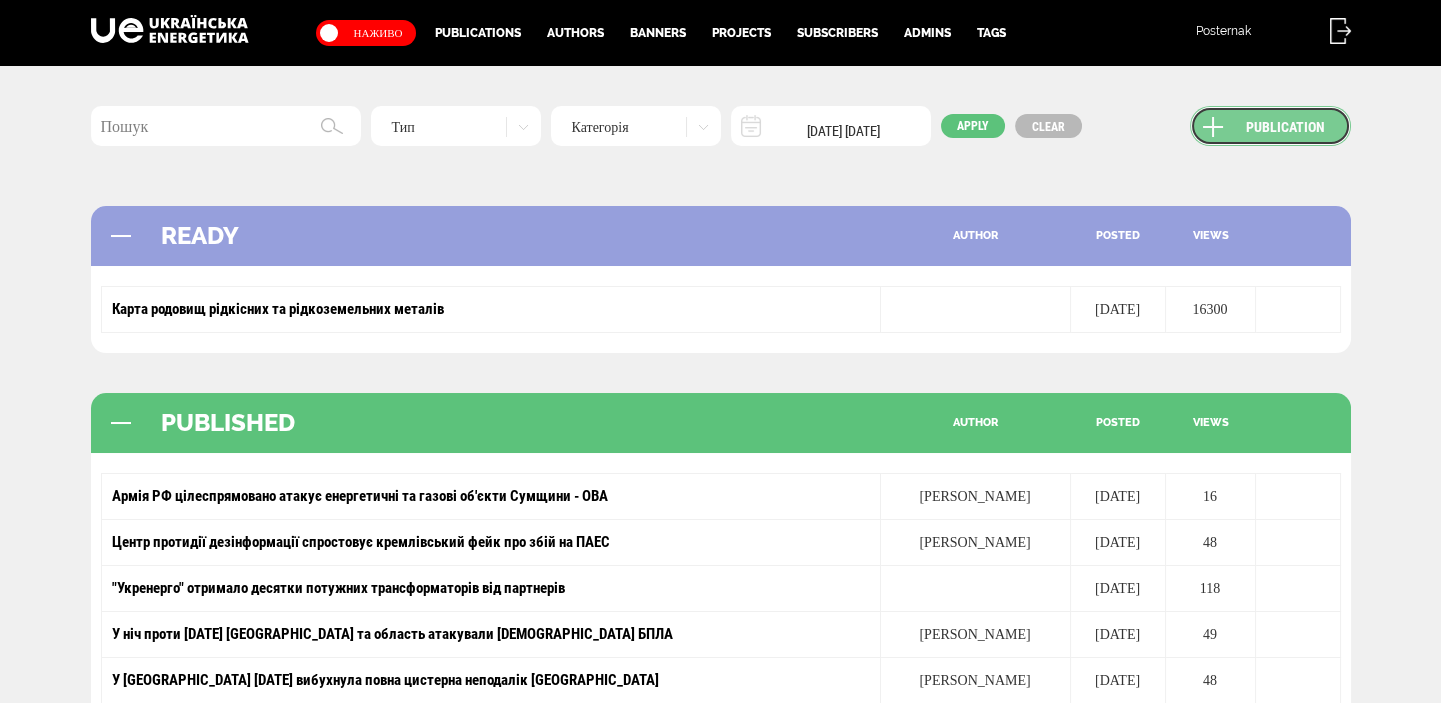 click on "Publication" at bounding box center [1270, 126] 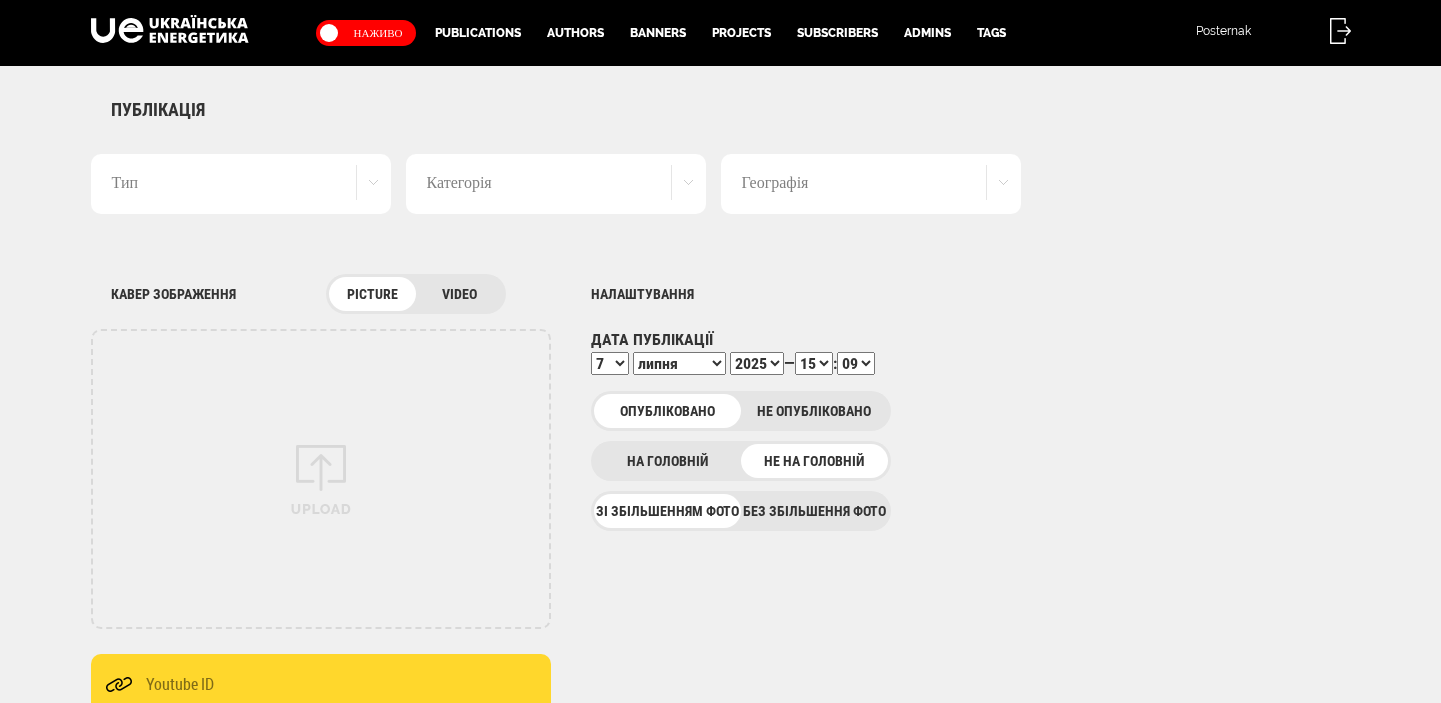 scroll, scrollTop: 0, scrollLeft: 0, axis: both 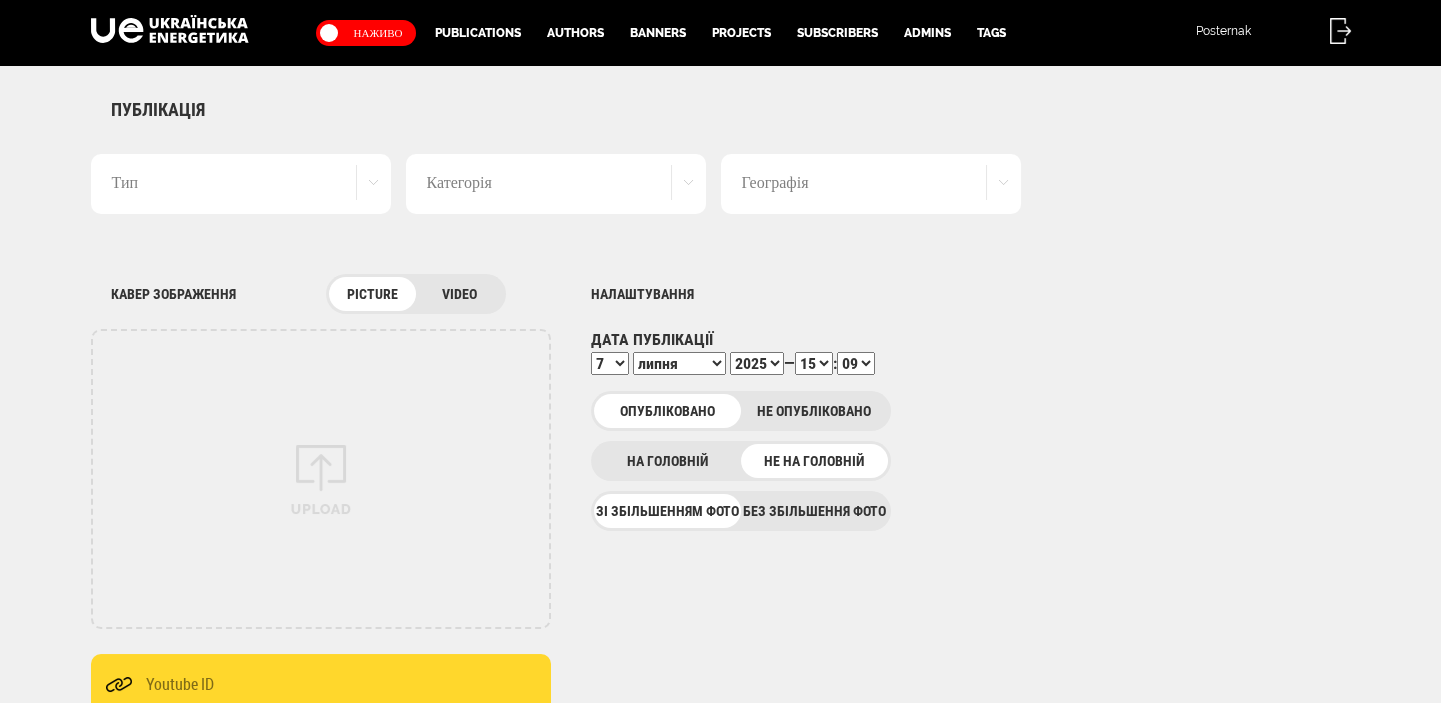 click on "Тип" at bounding box center (241, 184) 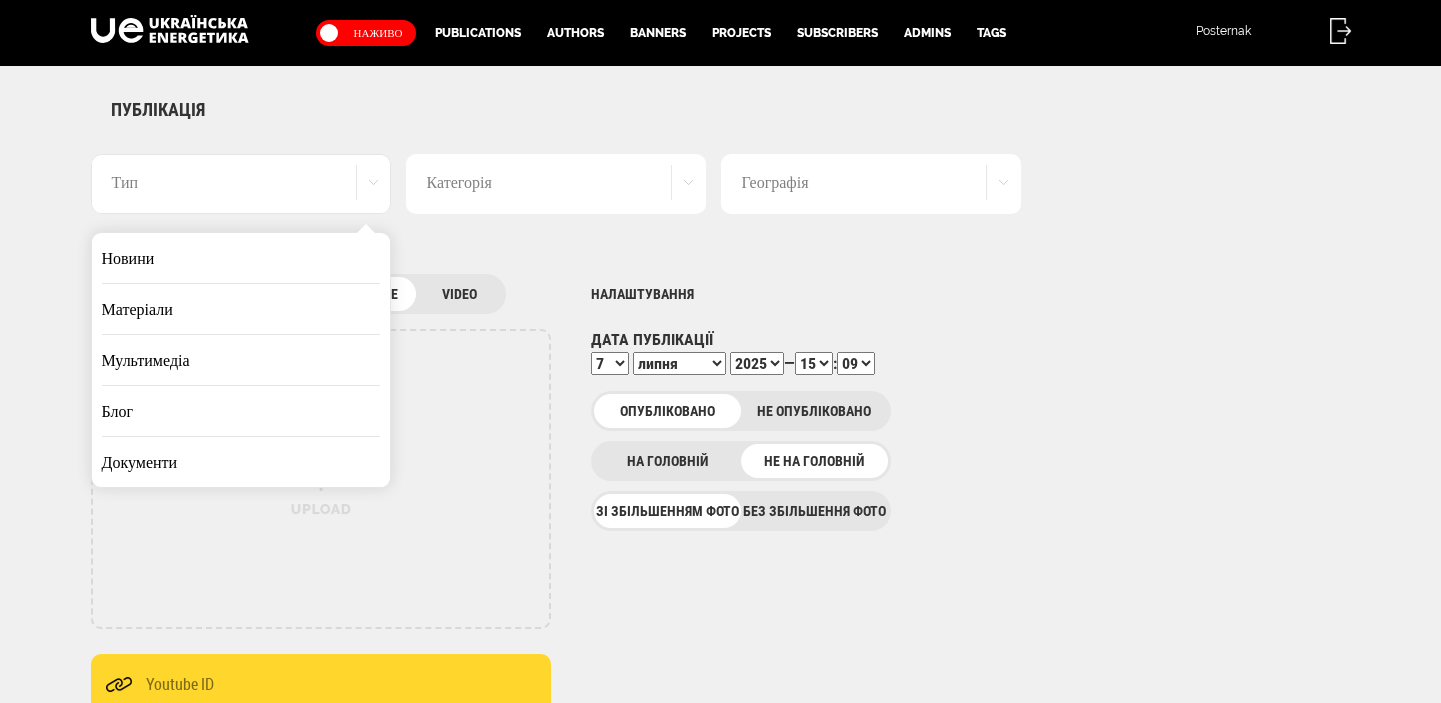 scroll, scrollTop: 0, scrollLeft: 0, axis: both 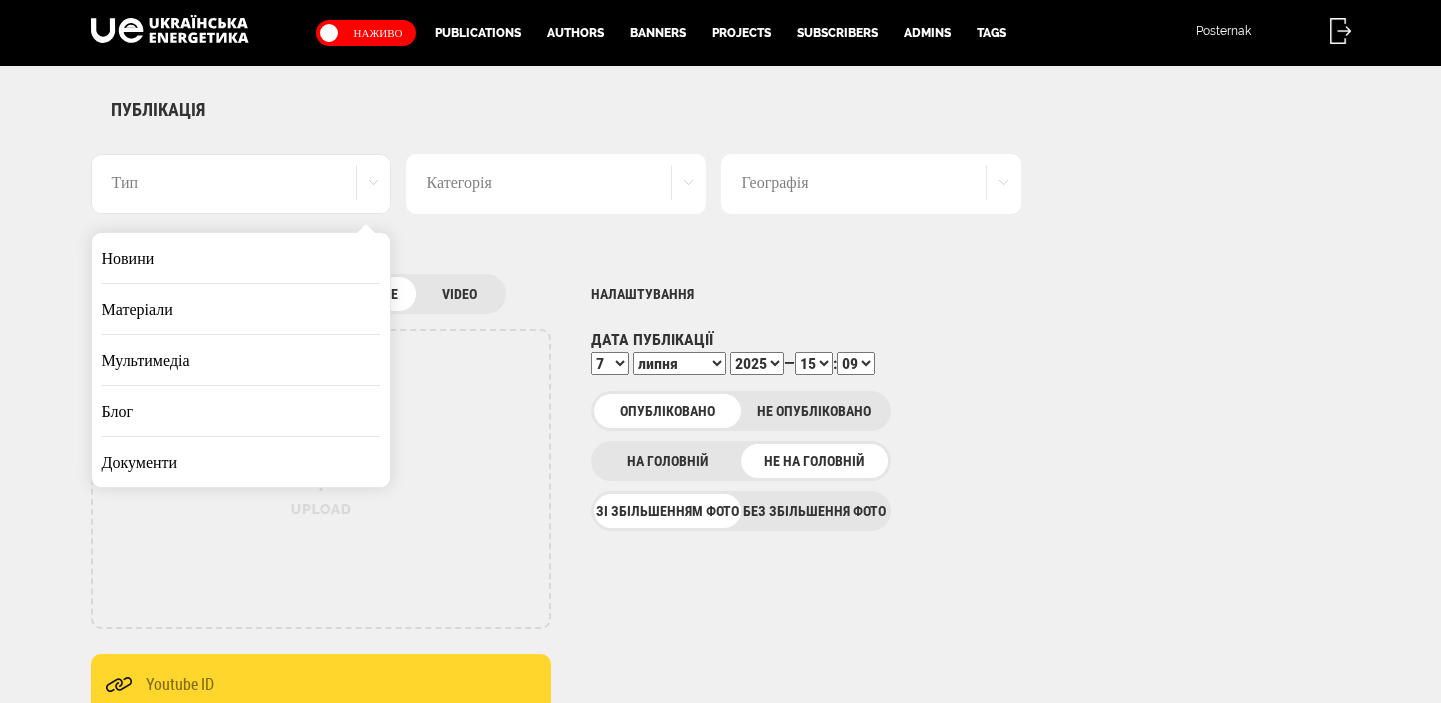 click on "Новини" at bounding box center [241, 258] 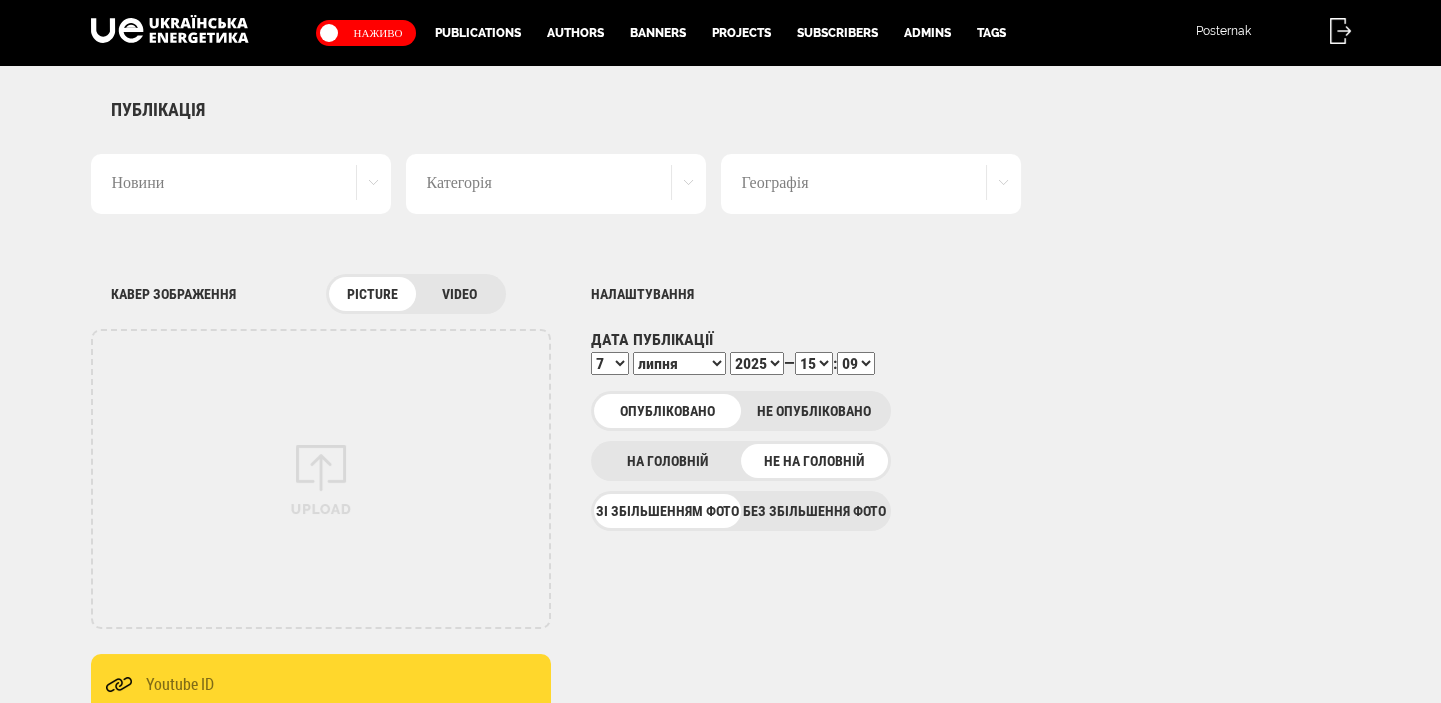 click on "Без збільшення фото" at bounding box center (814, 511) 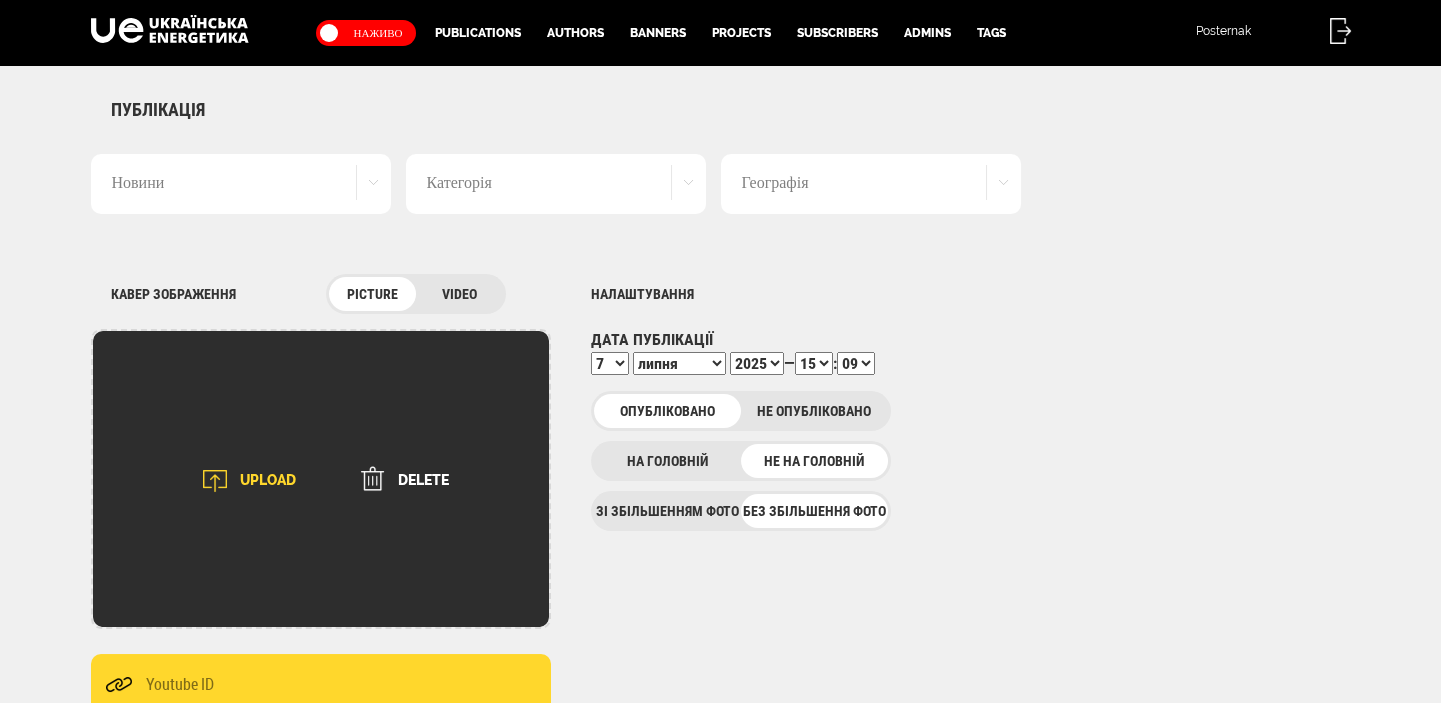 click on "UPLOAD" at bounding box center (243, 481) 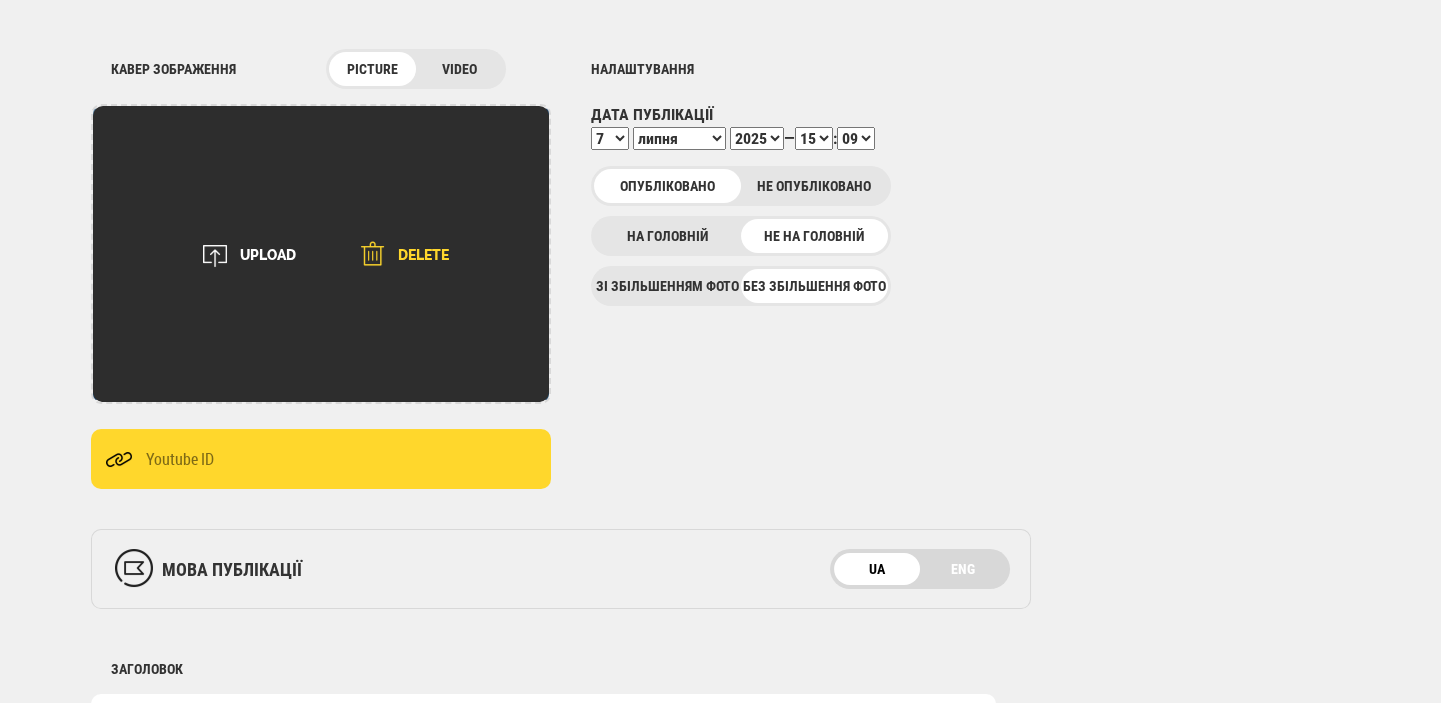 scroll, scrollTop: 211, scrollLeft: 0, axis: vertical 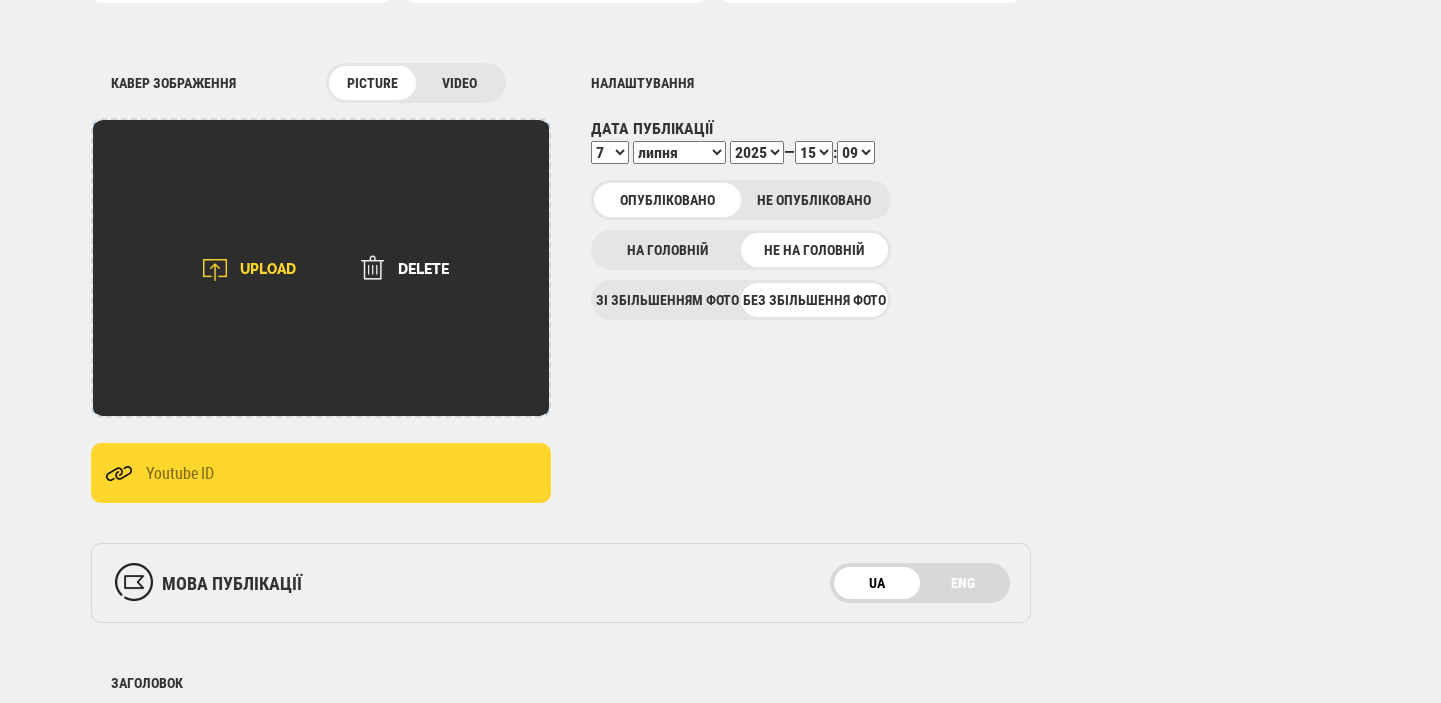 click at bounding box center [215, 270] 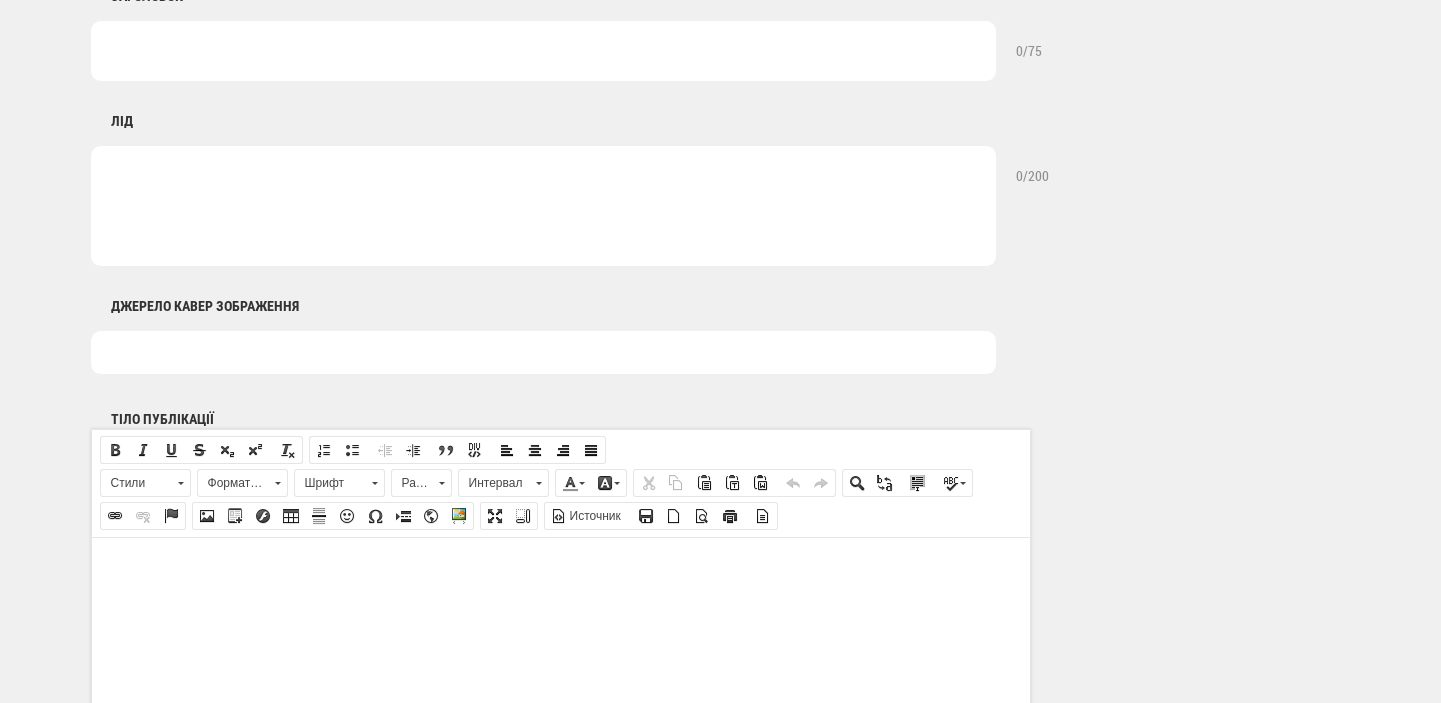 scroll, scrollTop: 848, scrollLeft: 0, axis: vertical 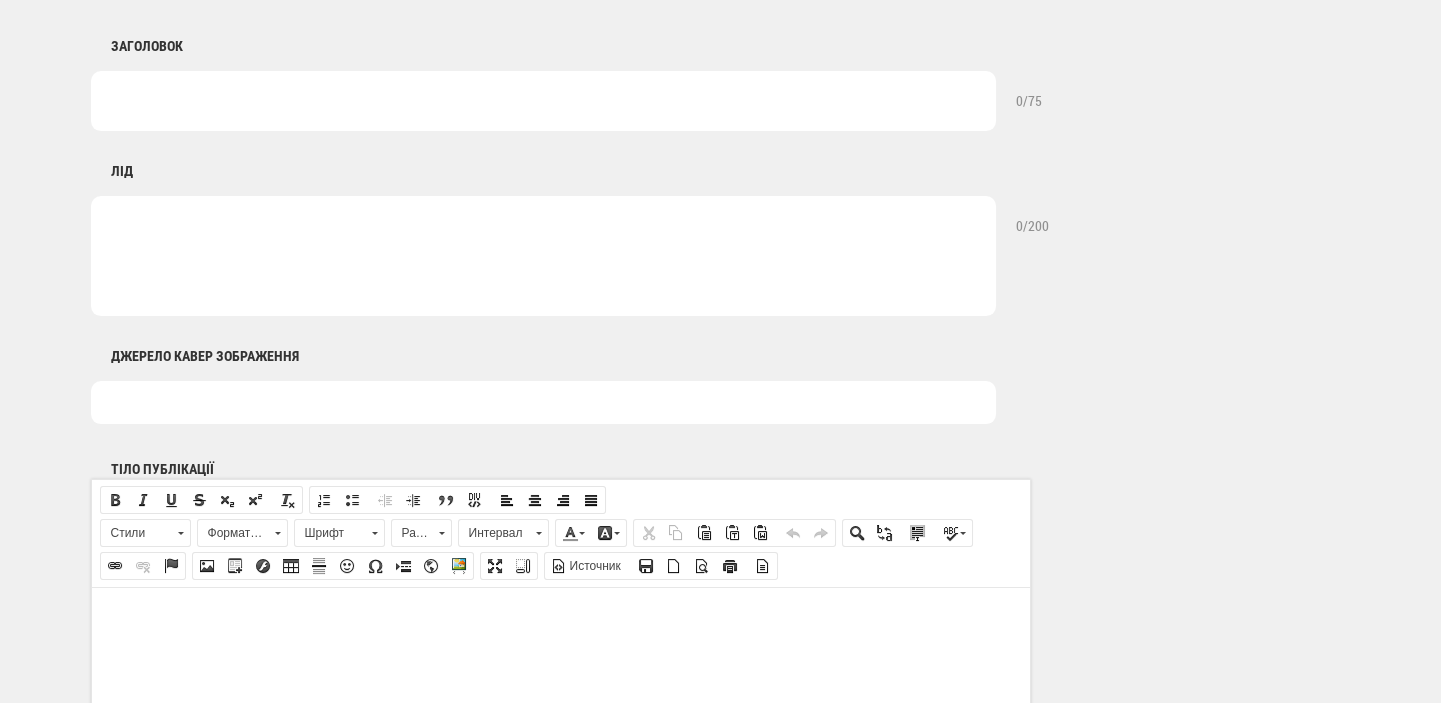 click at bounding box center (543, 402) 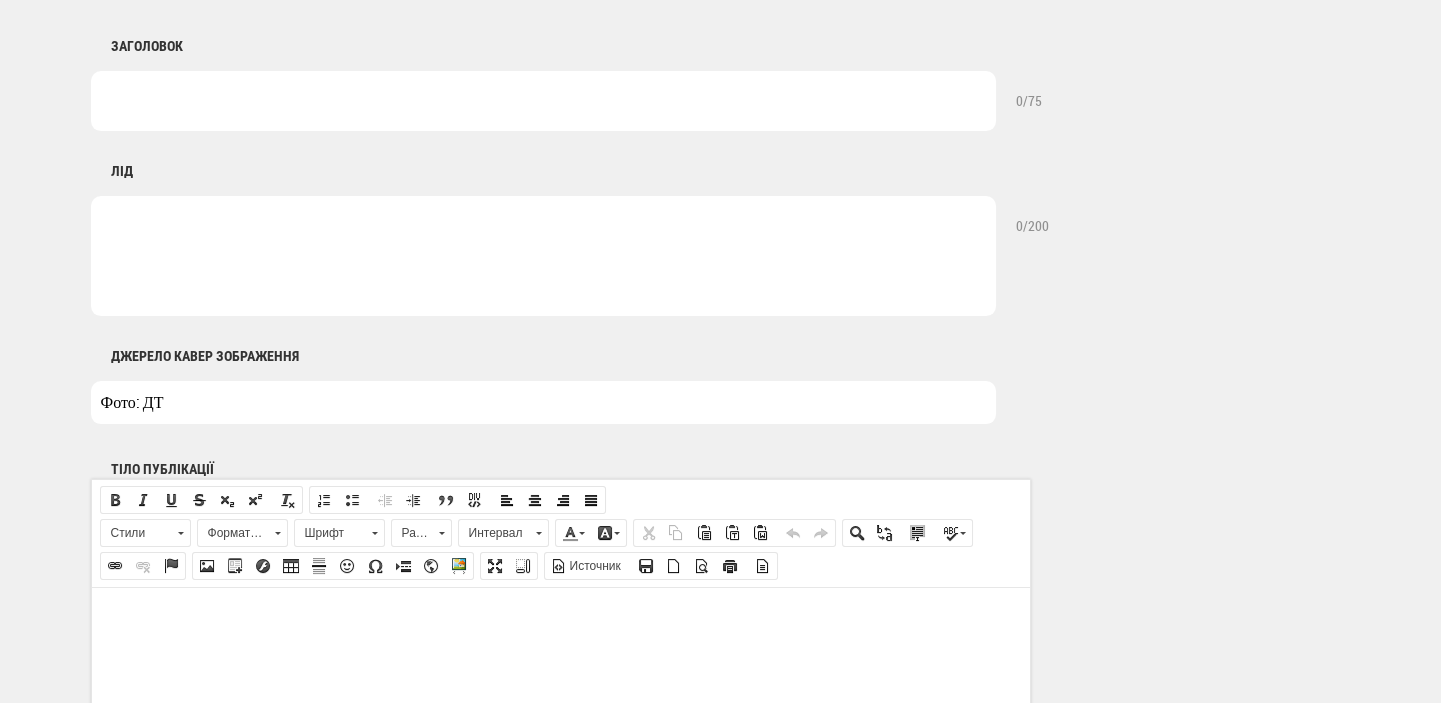 type on "Фото: ДТЕК" 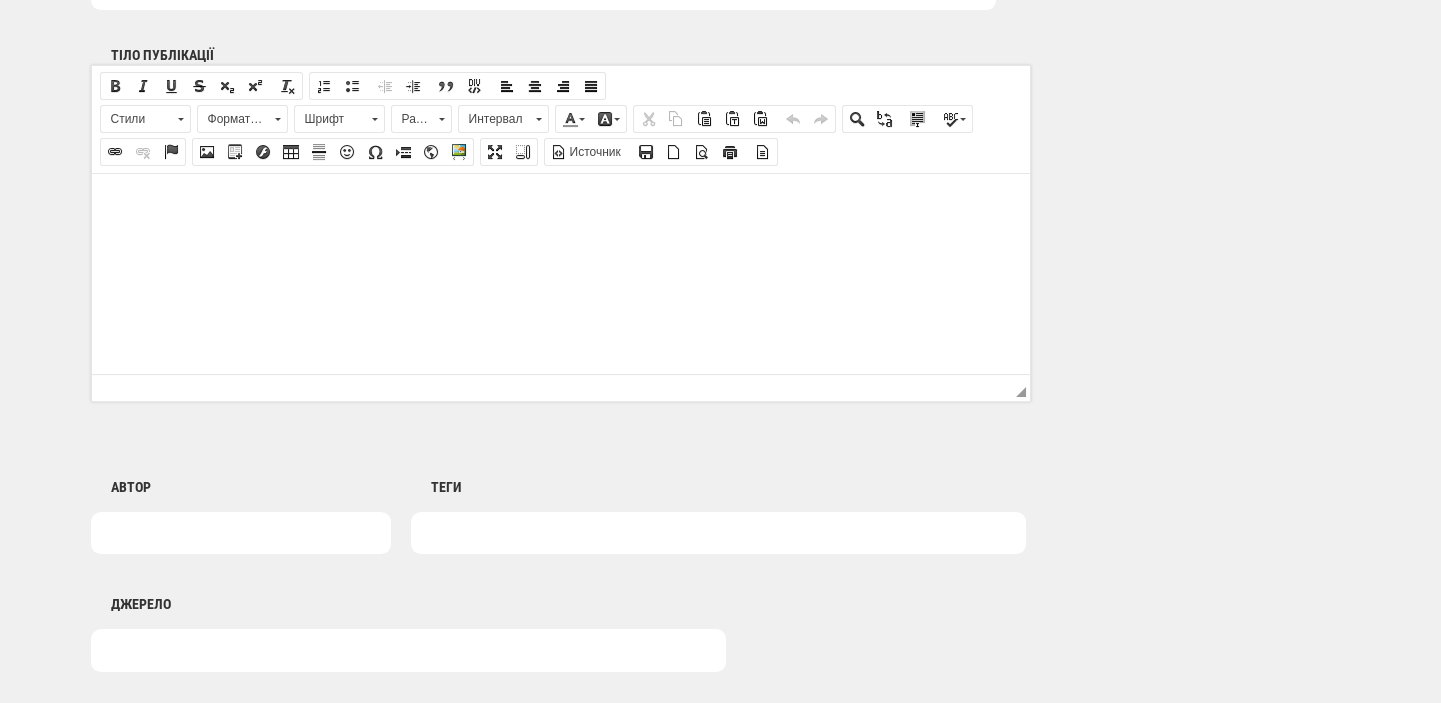 scroll, scrollTop: 1272, scrollLeft: 0, axis: vertical 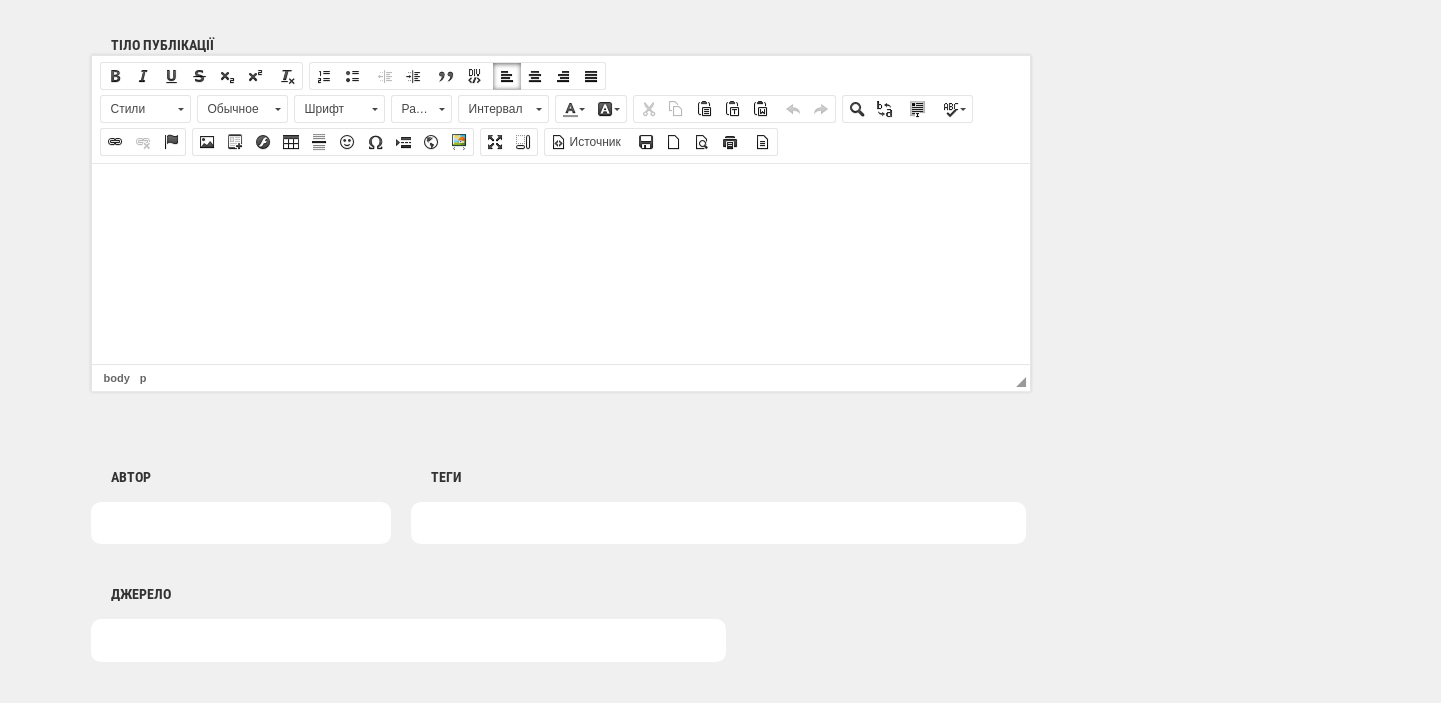 click at bounding box center (560, 193) 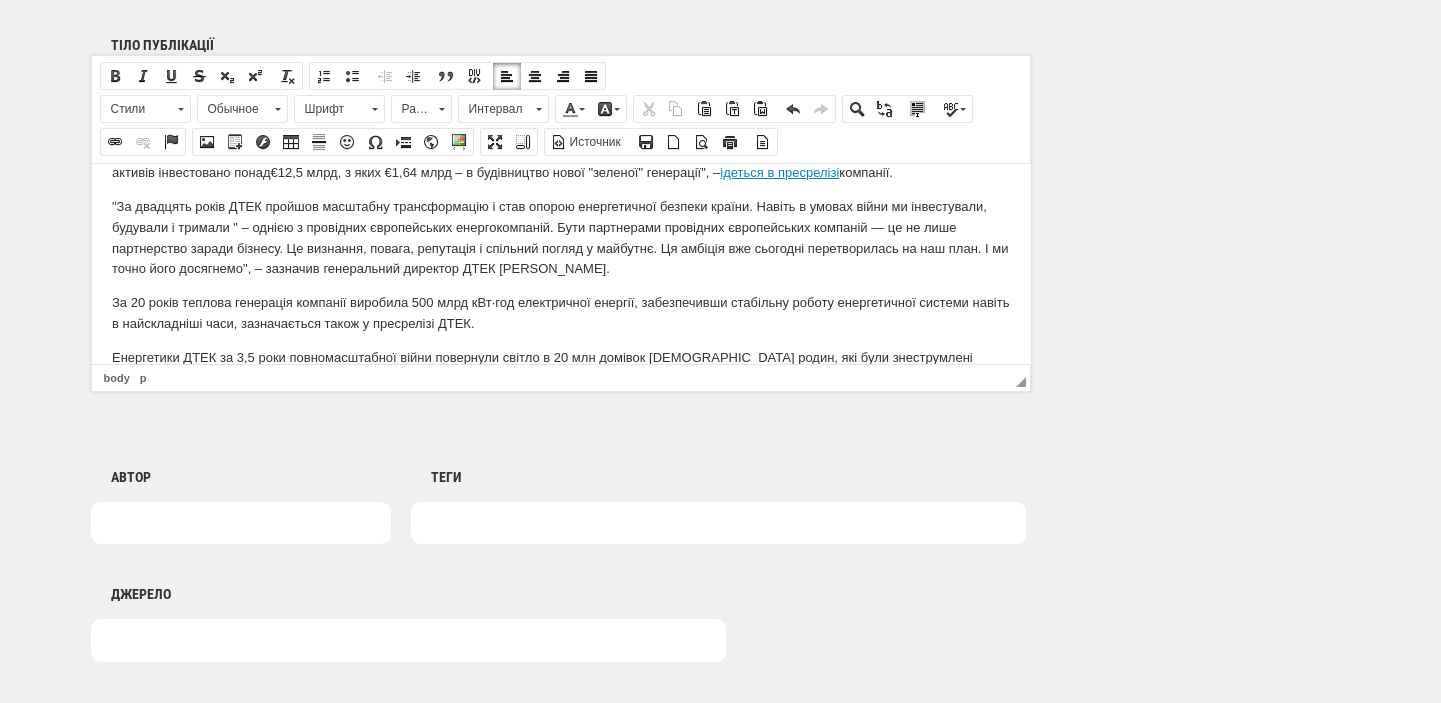 scroll, scrollTop: 0, scrollLeft: 0, axis: both 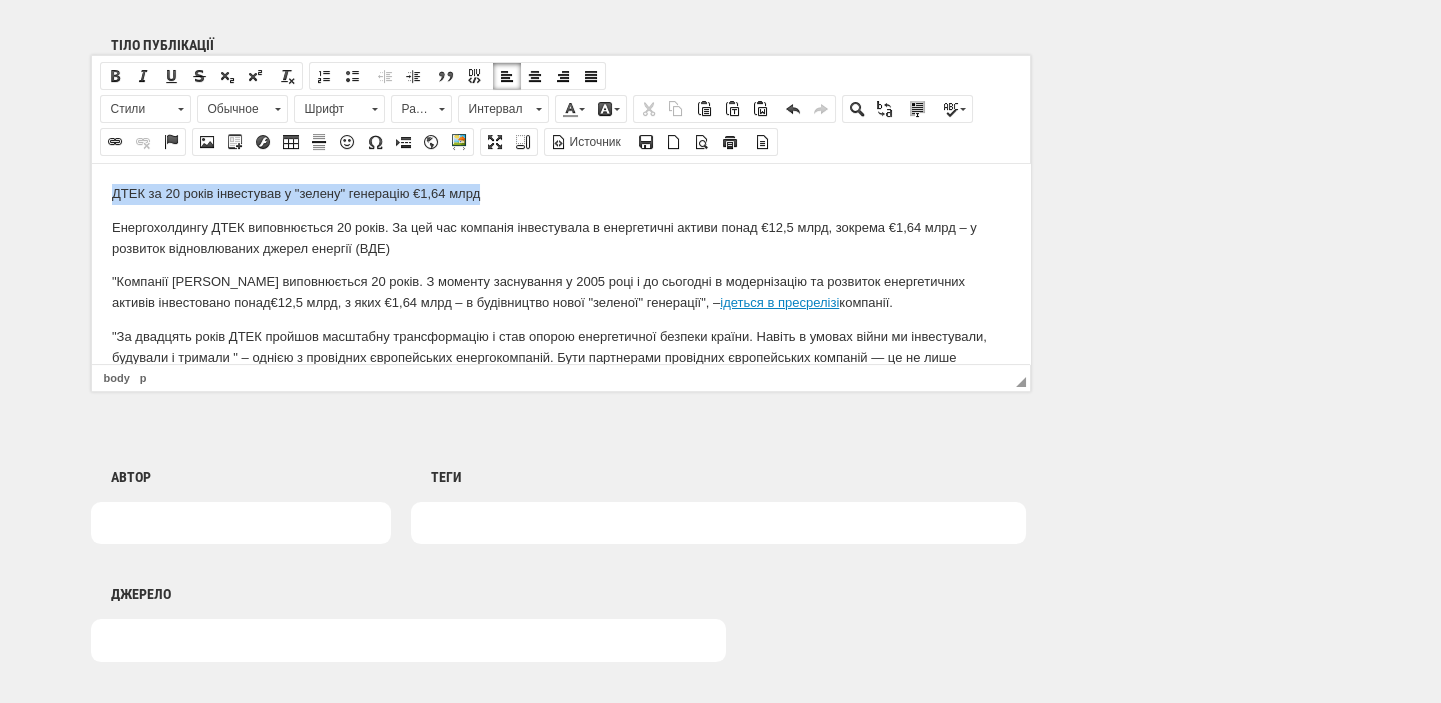 drag, startPoint x: 487, startPoint y: 196, endPoint x: 74, endPoint y: 160, distance: 414.56604 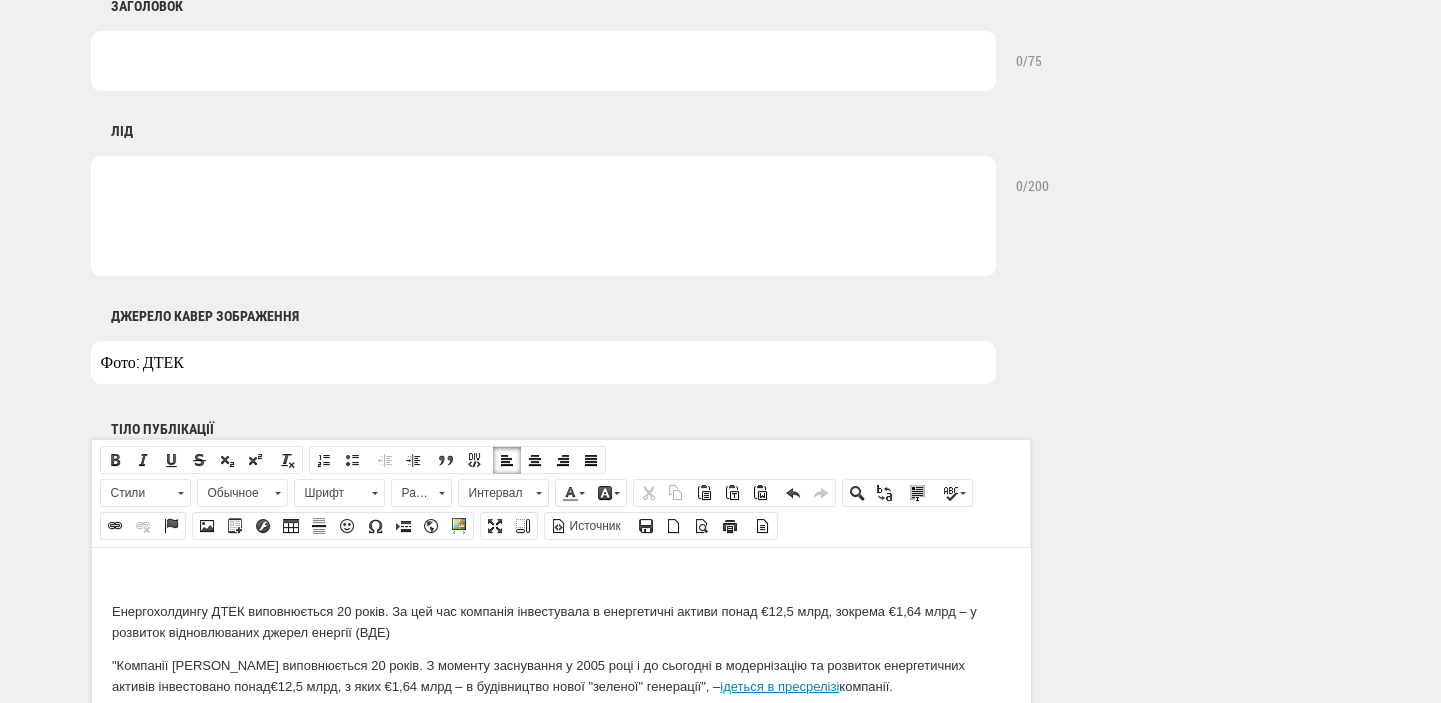 scroll, scrollTop: 848, scrollLeft: 0, axis: vertical 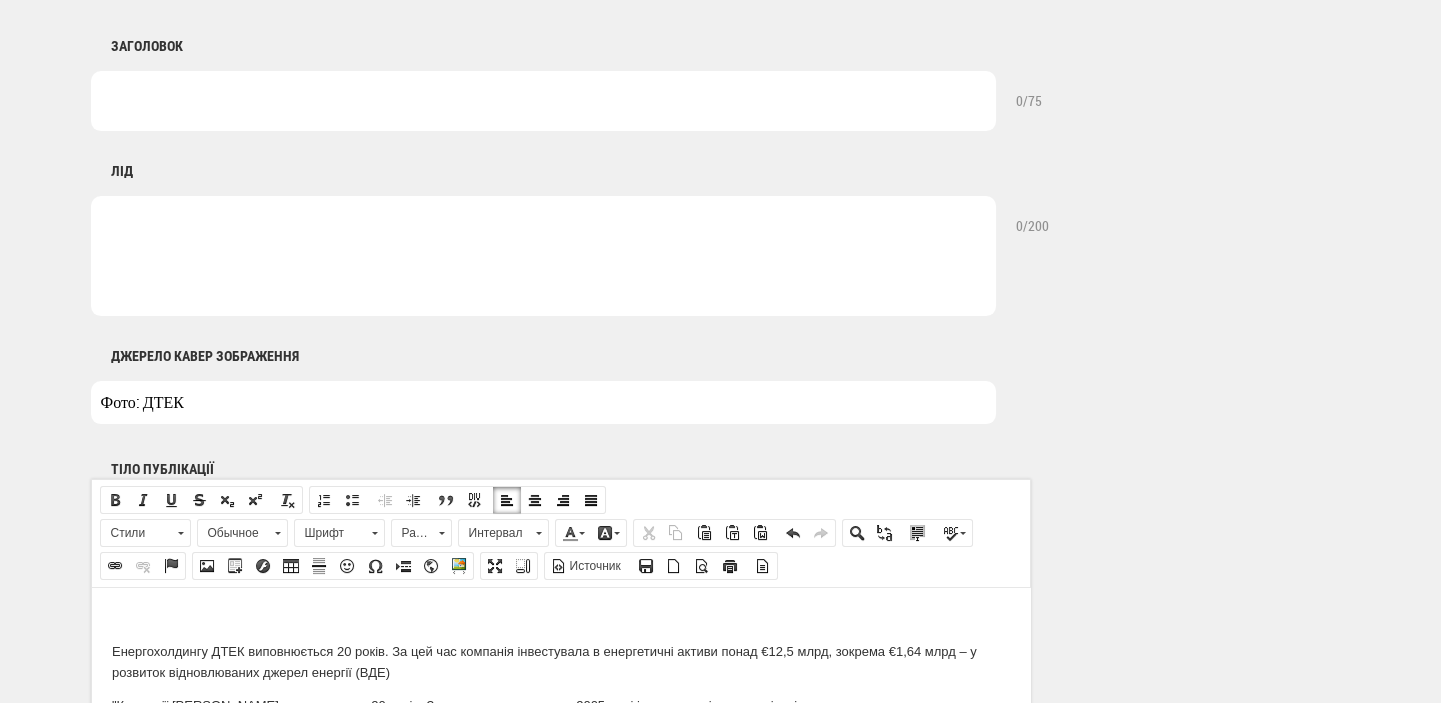 click at bounding box center (543, 101) 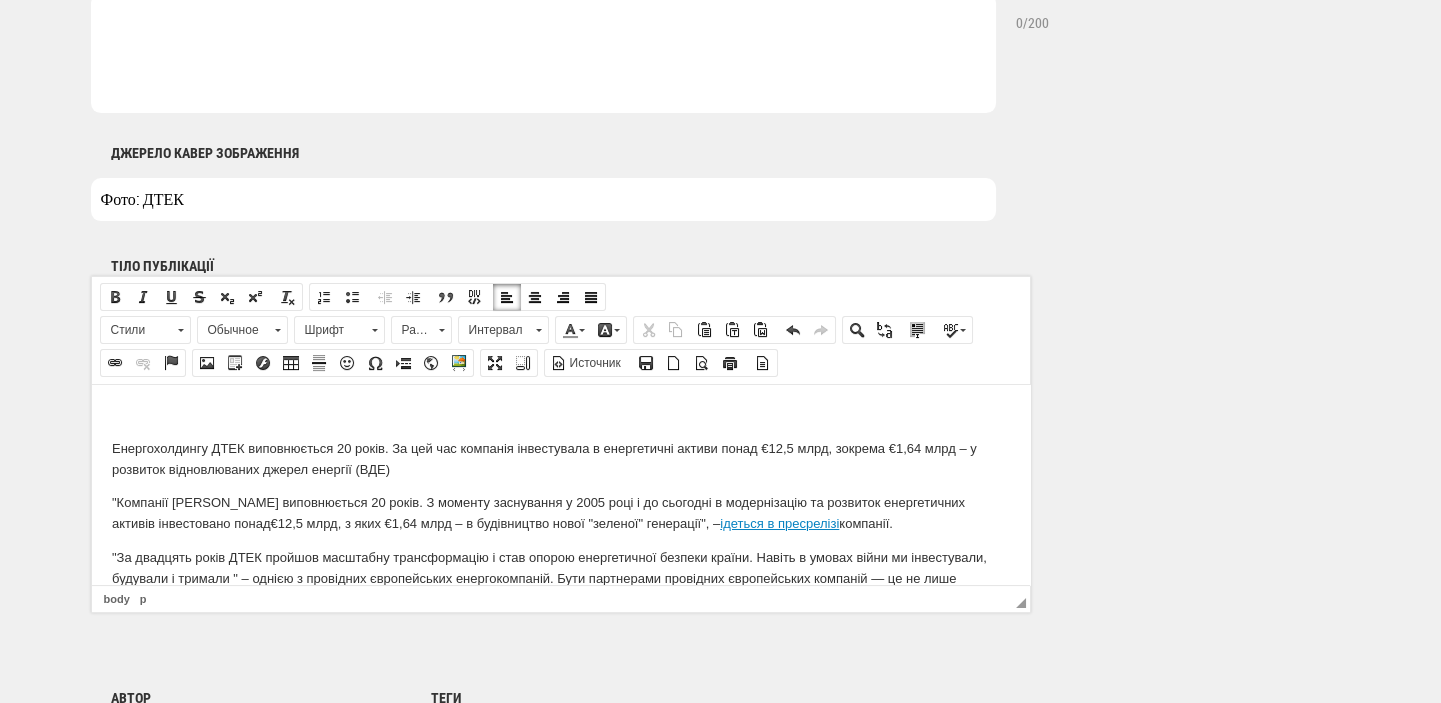 scroll, scrollTop: 1272, scrollLeft: 0, axis: vertical 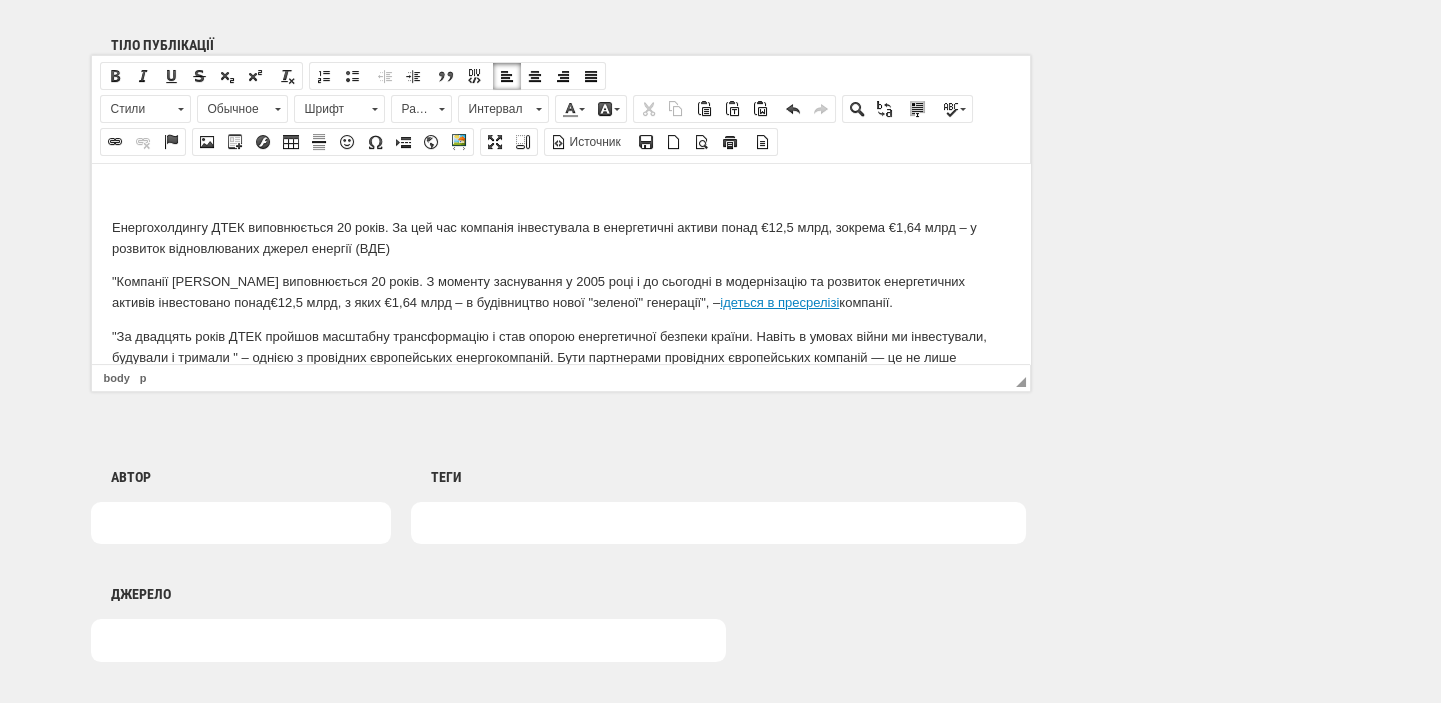 type on "ДТЕК за 20 років інвестував у "зелену" генерацію €1,64 млрд" 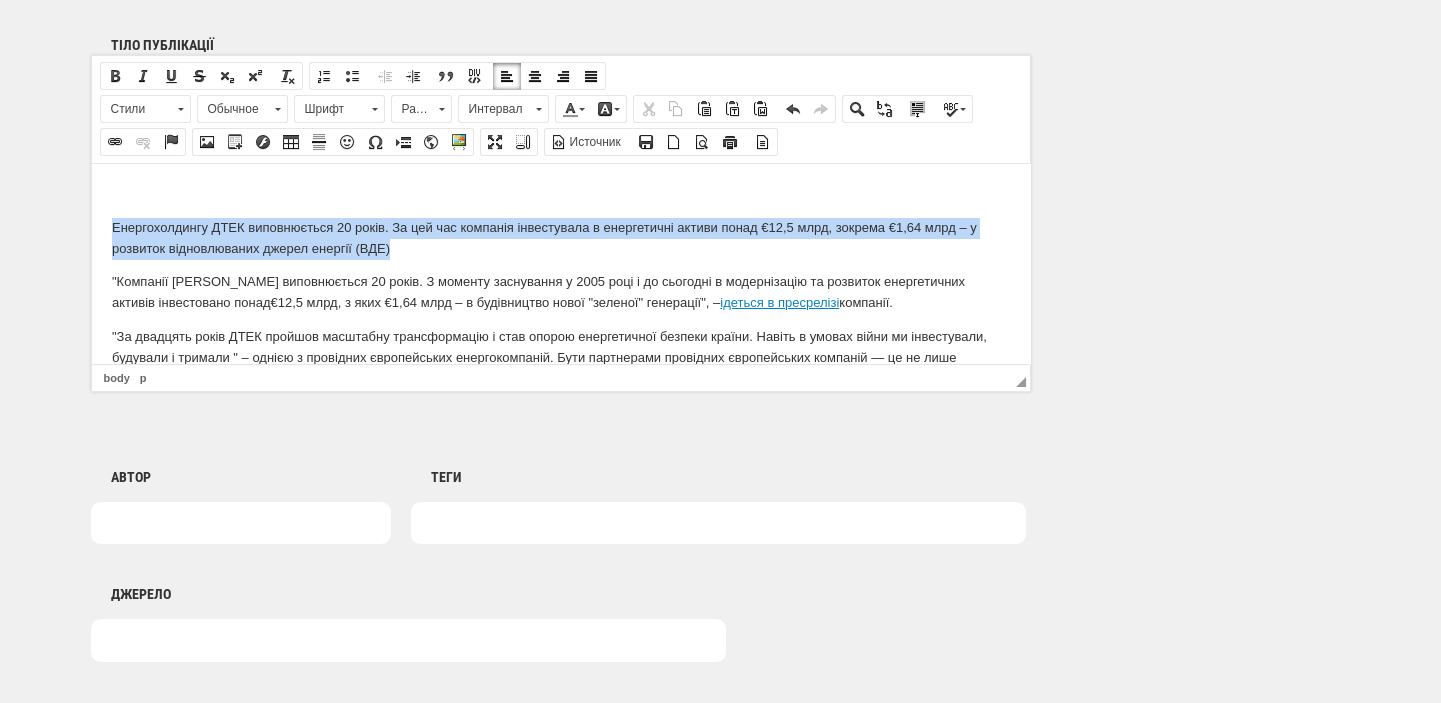 drag, startPoint x: 406, startPoint y: 245, endPoint x: 110, endPoint y: 222, distance: 296.89224 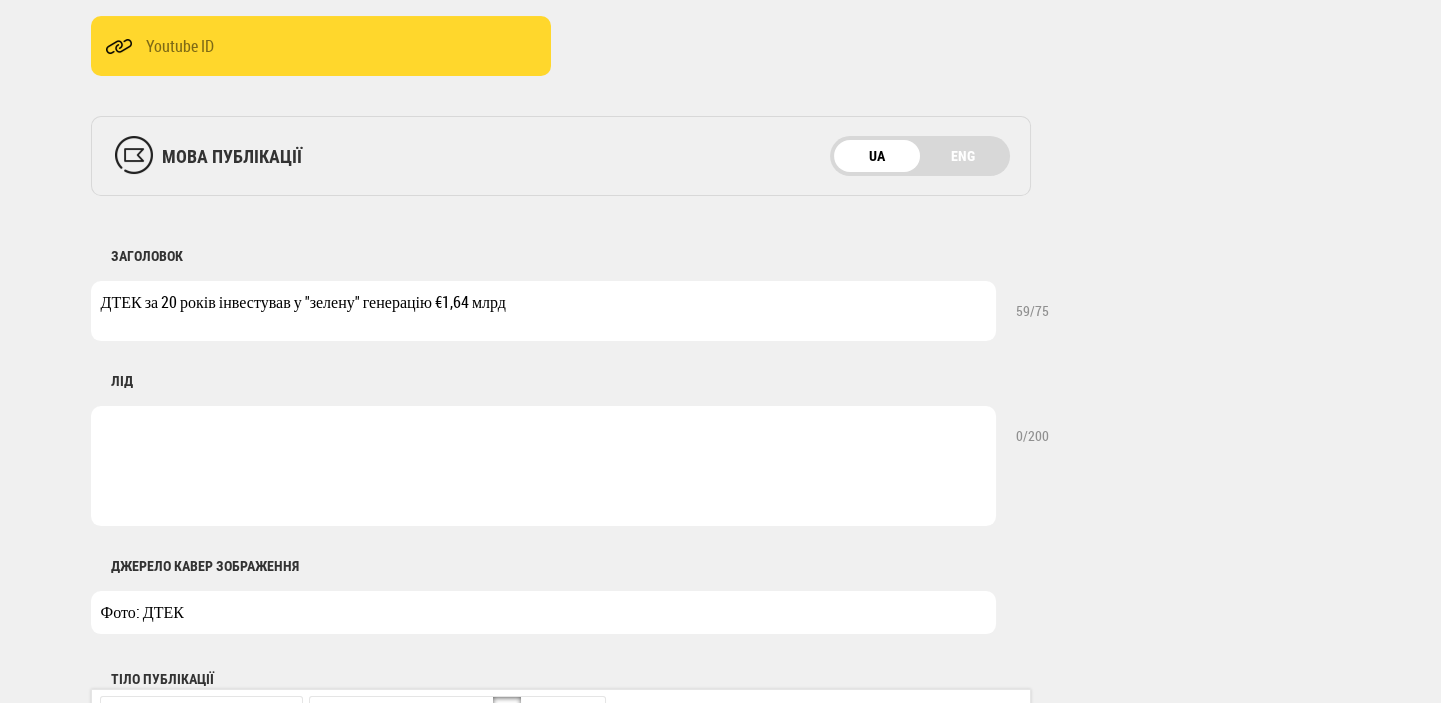 scroll, scrollTop: 636, scrollLeft: 0, axis: vertical 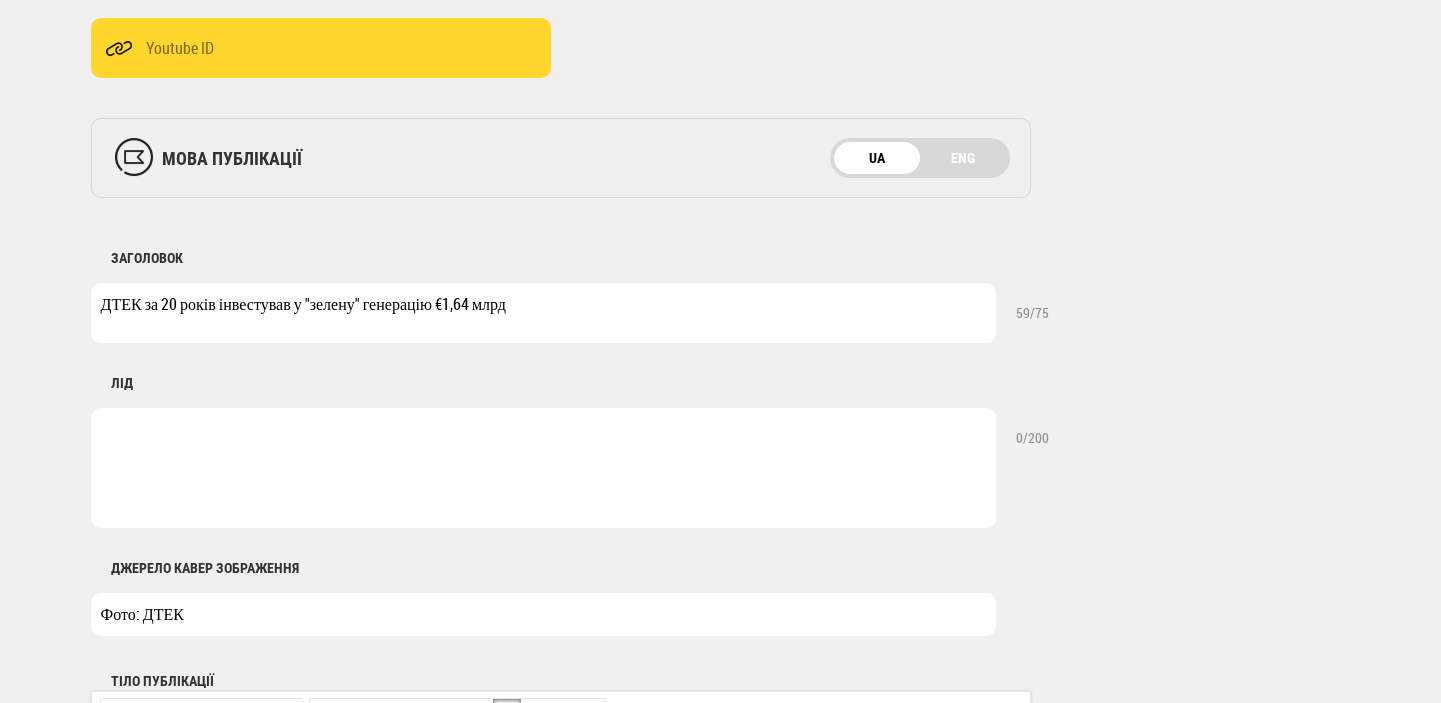 click at bounding box center [543, 468] 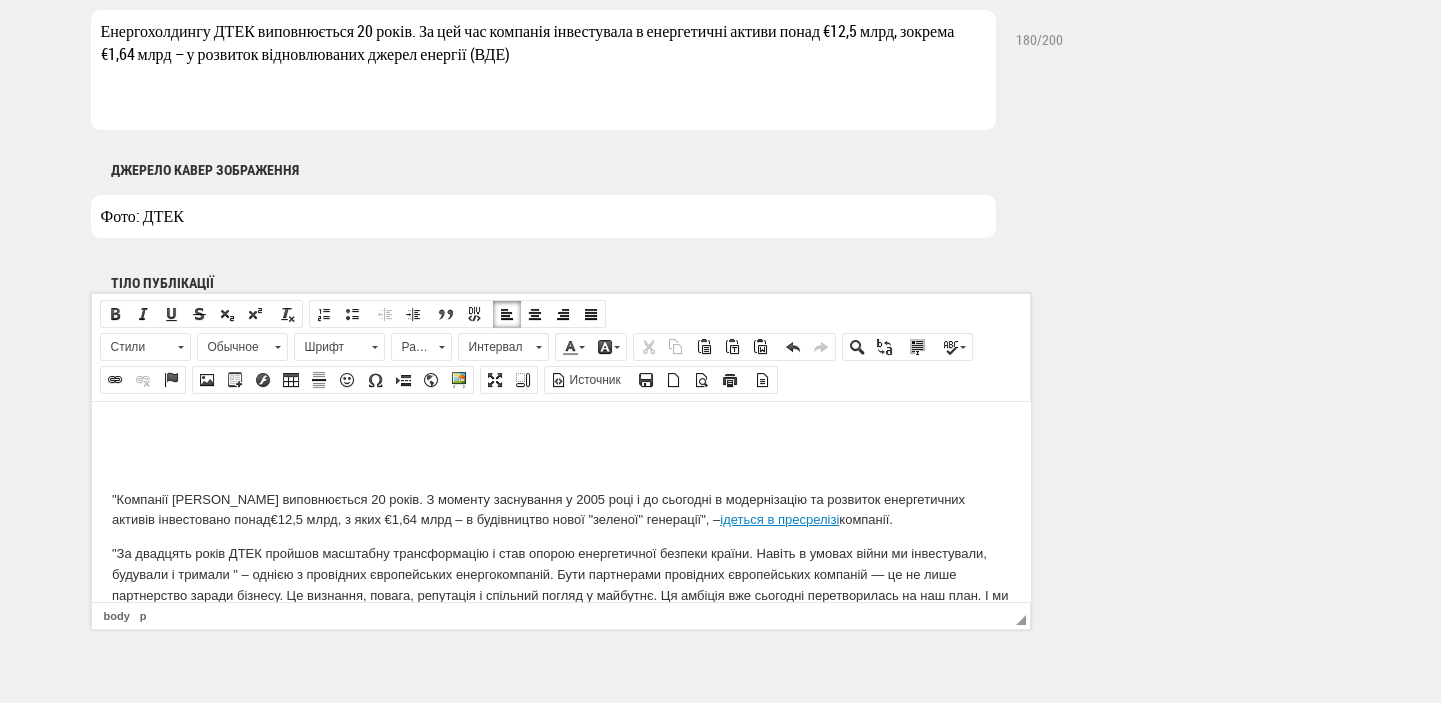 scroll, scrollTop: 1060, scrollLeft: 0, axis: vertical 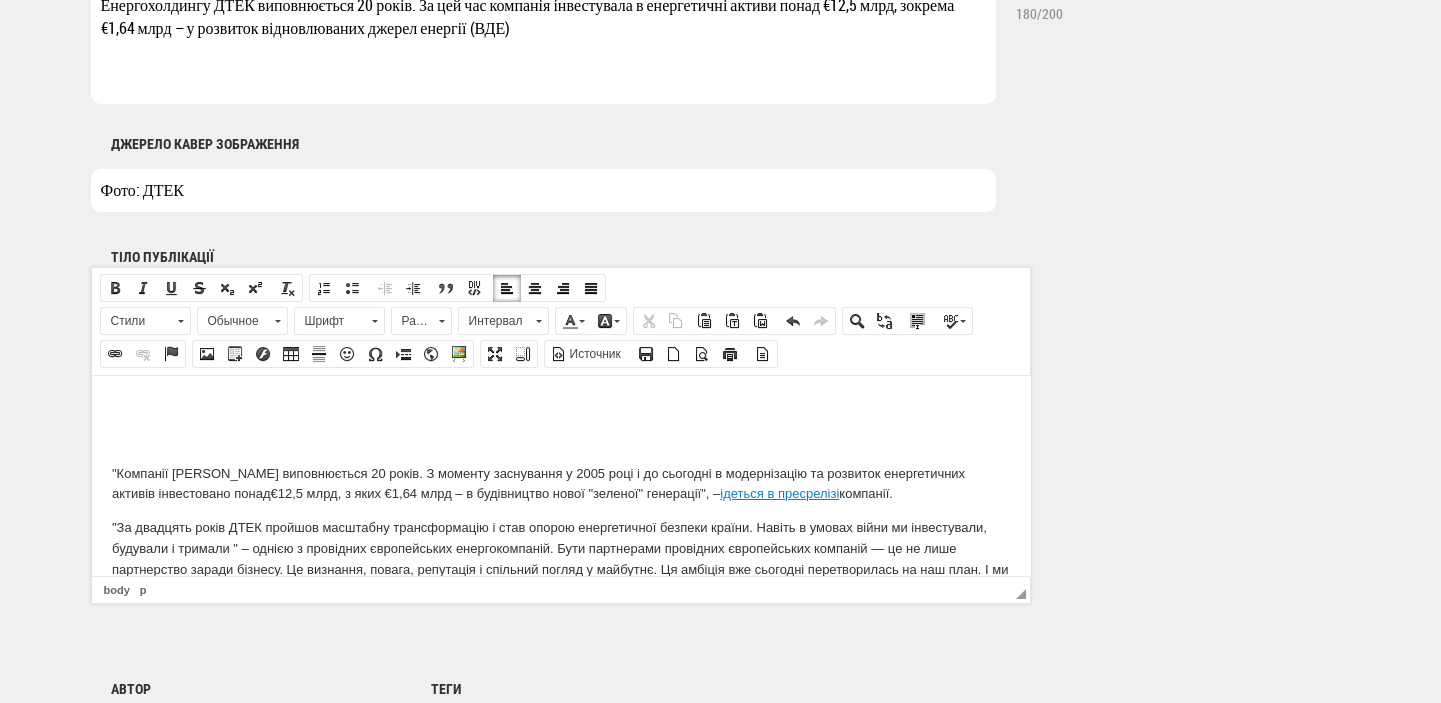 type on "Енергохолдингу ДТЕК виповнюється 20 років. За цей час компанія інвестувала в енергетичні активи понад €12,5 млрд, зокрема €1,64 млрд – у розвиток відновлюваних джерел енергії (ВДЕ)" 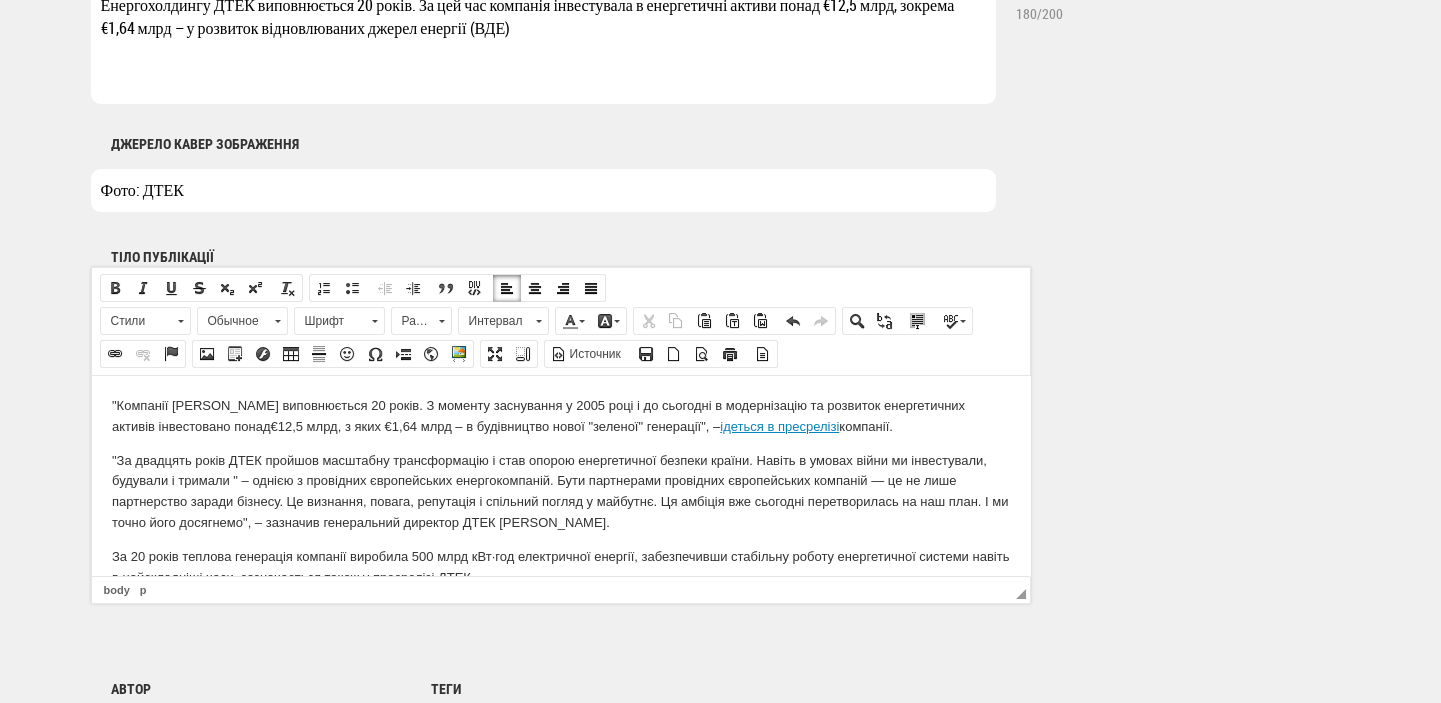 click on ""Компанії ДТЕК виповнюється 20 років. З моменту заснування у 2005 році і до сьогодні в модернізацію та розвиток енергетичних активів інвестовано понад€12,5 млрд, з яких €1,64 млрд – в будівництво нової "зеленої" генерації", –  ідеться в пресрелізі  компанії." at bounding box center (560, 416) 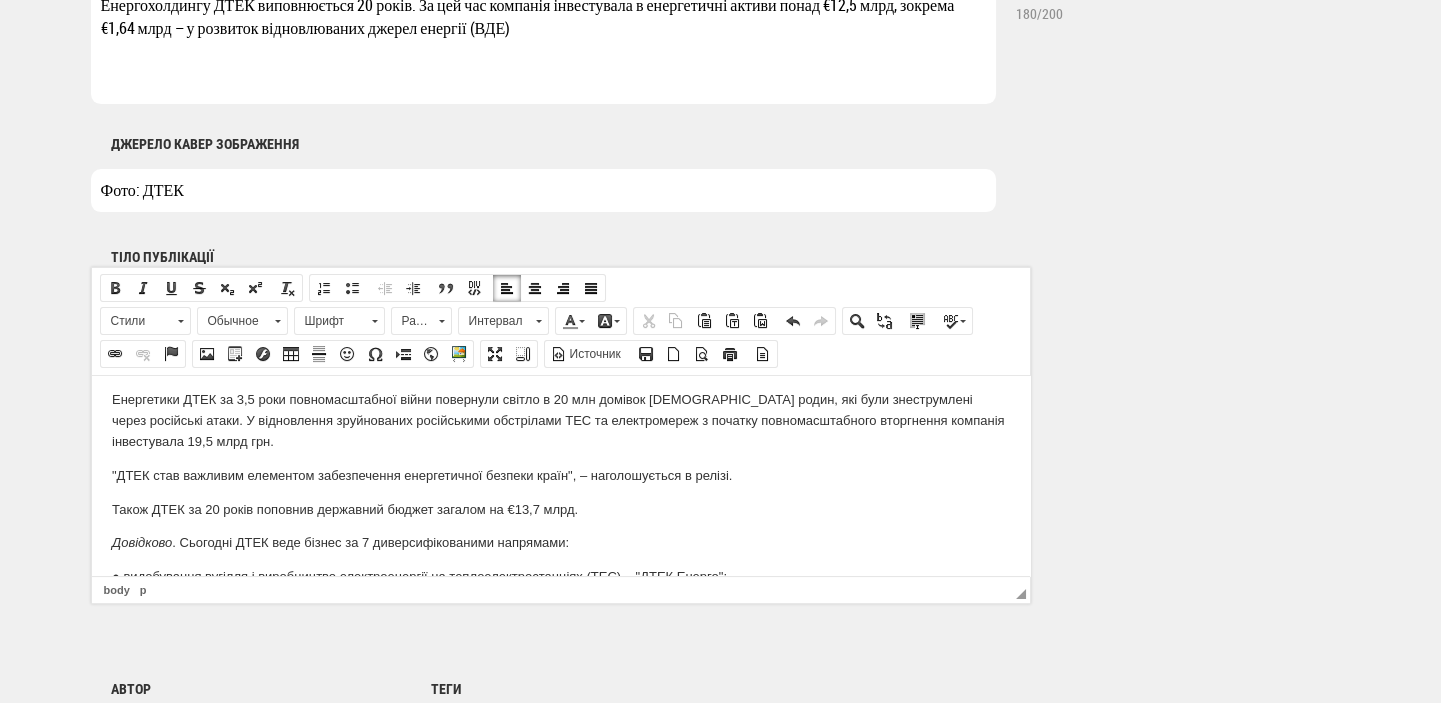 scroll, scrollTop: 1272, scrollLeft: 0, axis: vertical 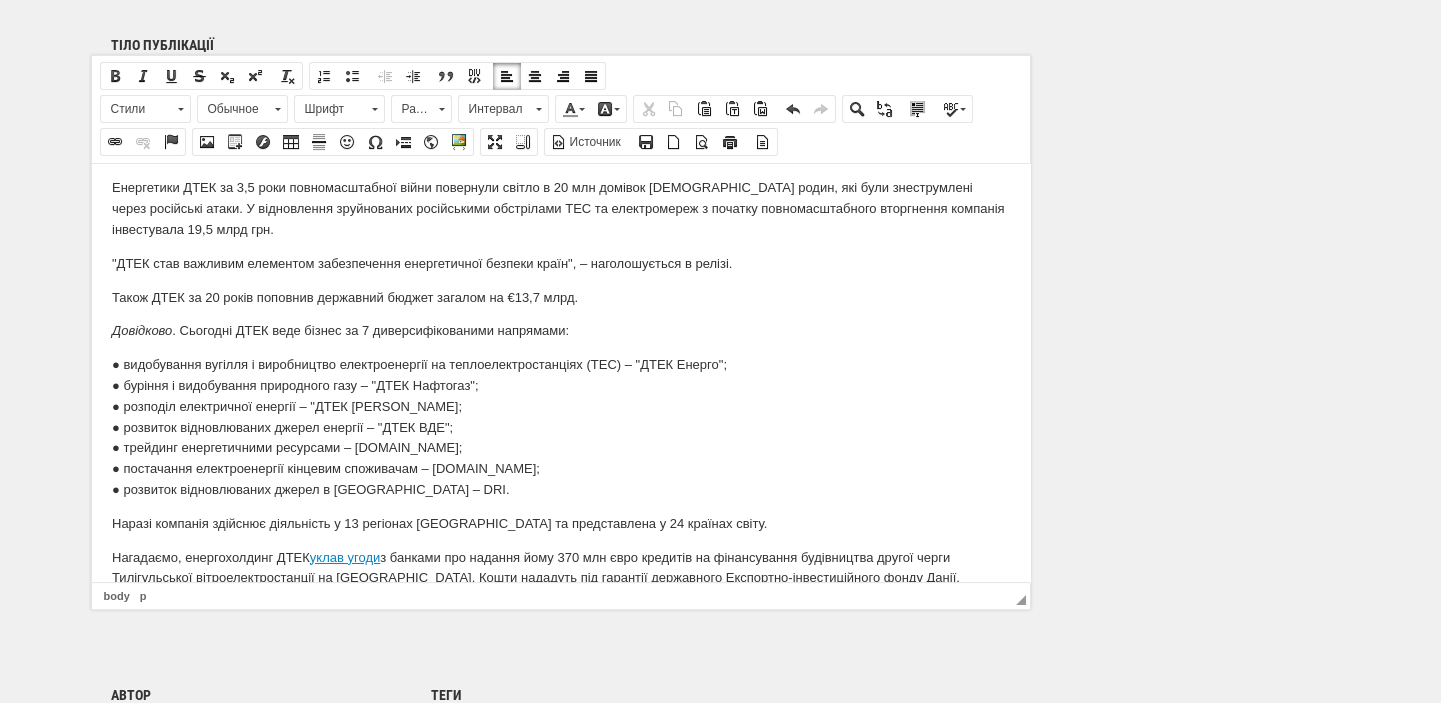 drag, startPoint x: 1022, startPoint y: 414, endPoint x: 1053, endPoint y: 613, distance: 201.4001 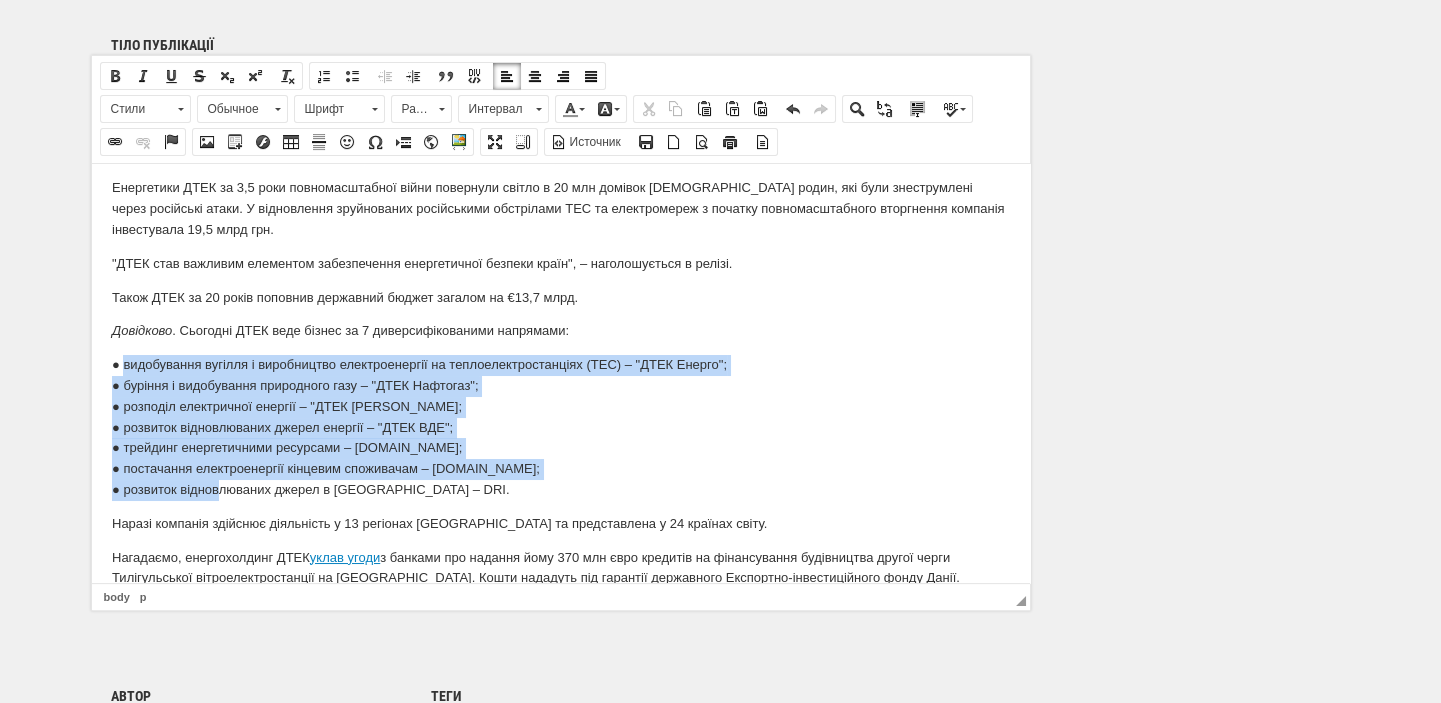 drag, startPoint x: 123, startPoint y: 362, endPoint x: 215, endPoint y: 488, distance: 156.01282 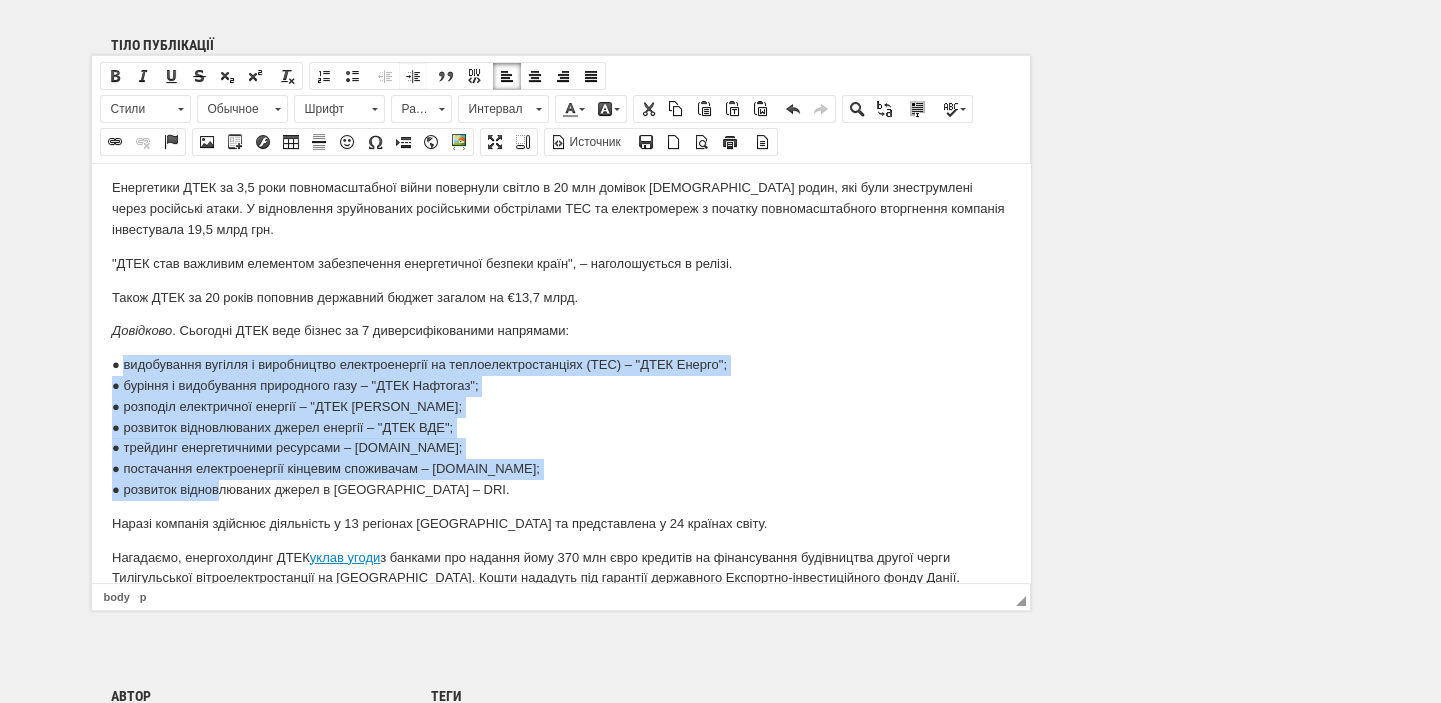 click at bounding box center [413, 76] 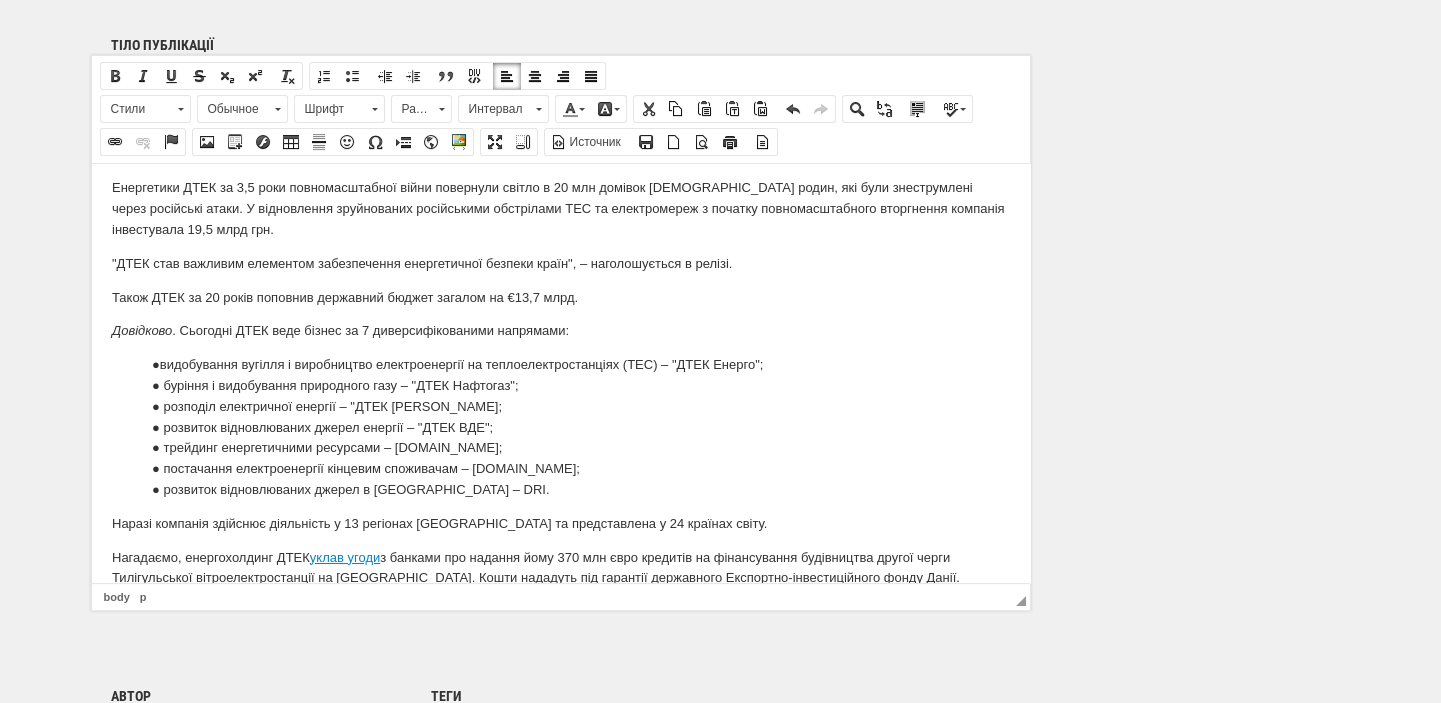 click on "●  видобування вугілля і виробництво електроенергії на теплоелектростанціях (ТЕС) – "ДТЕК Енерго"; ● буріння і видобування природного газу – "ДТЕК Нафтогаз"; ● розподіл електричної енергії – "ДТЕК Мережі; ● розвиток відновлюваних джерел енергії – "ДТЕК ВДЕ"; ● трейдинг енергетичними ресурсами – D.Trading; ● постачання електроенергії кінцевим споживачам – D.Solutions; ● розвиток віднов люваних джерел в Європі – DRI." at bounding box center [580, 427] 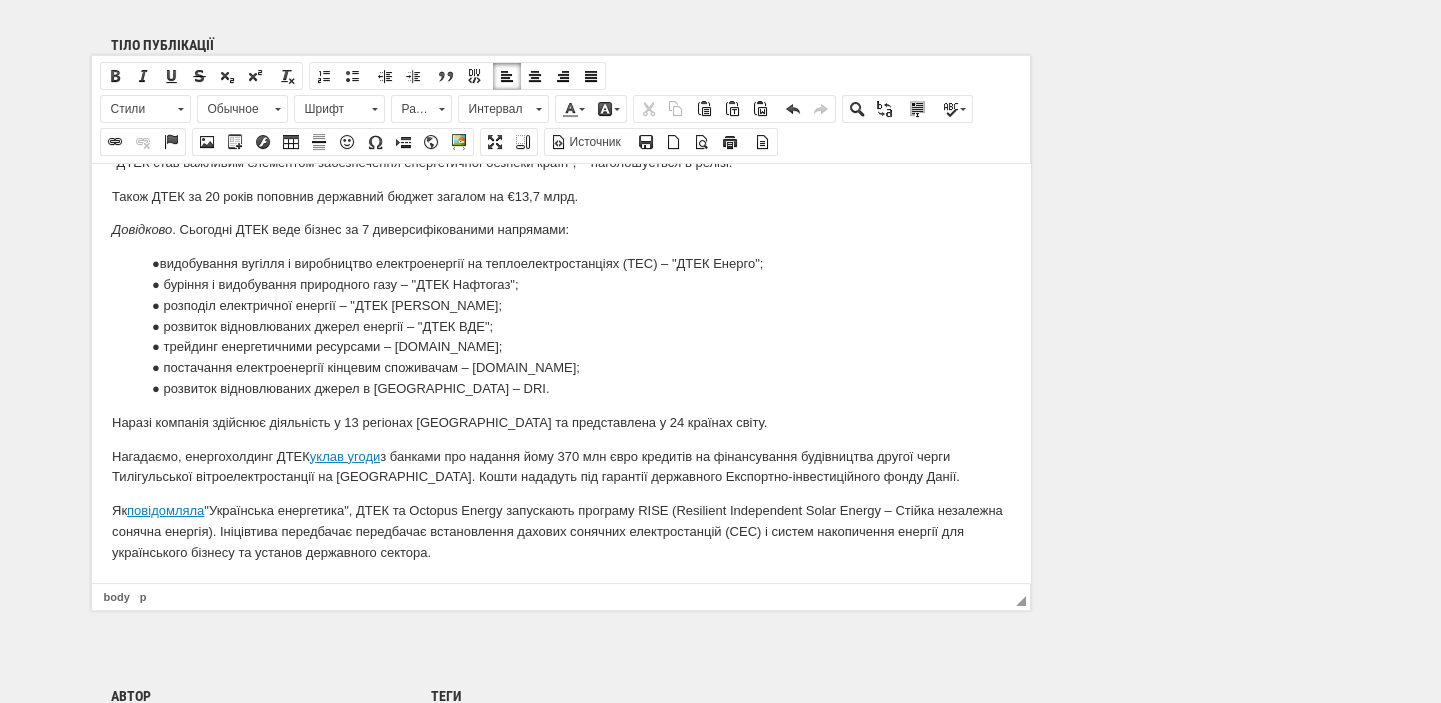 scroll, scrollTop: 1484, scrollLeft: 0, axis: vertical 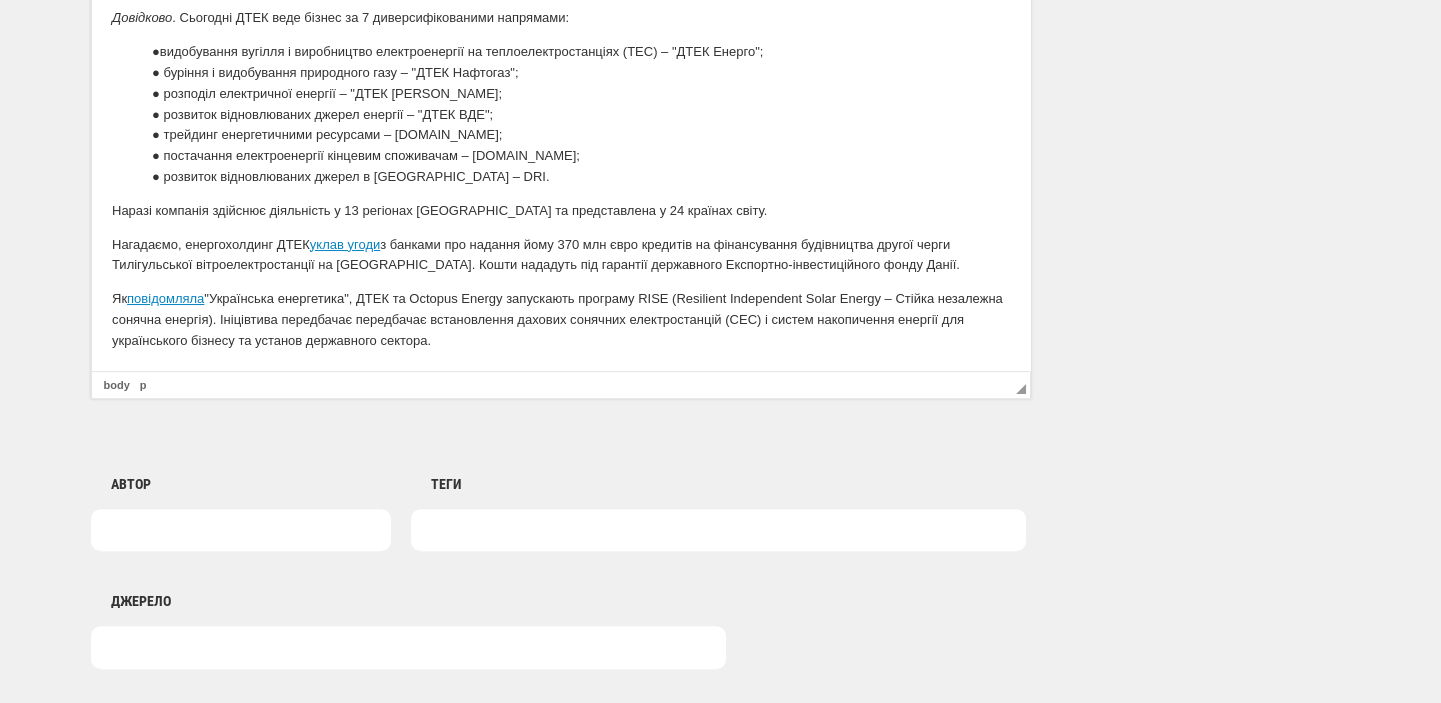 click at bounding box center (433, 530) 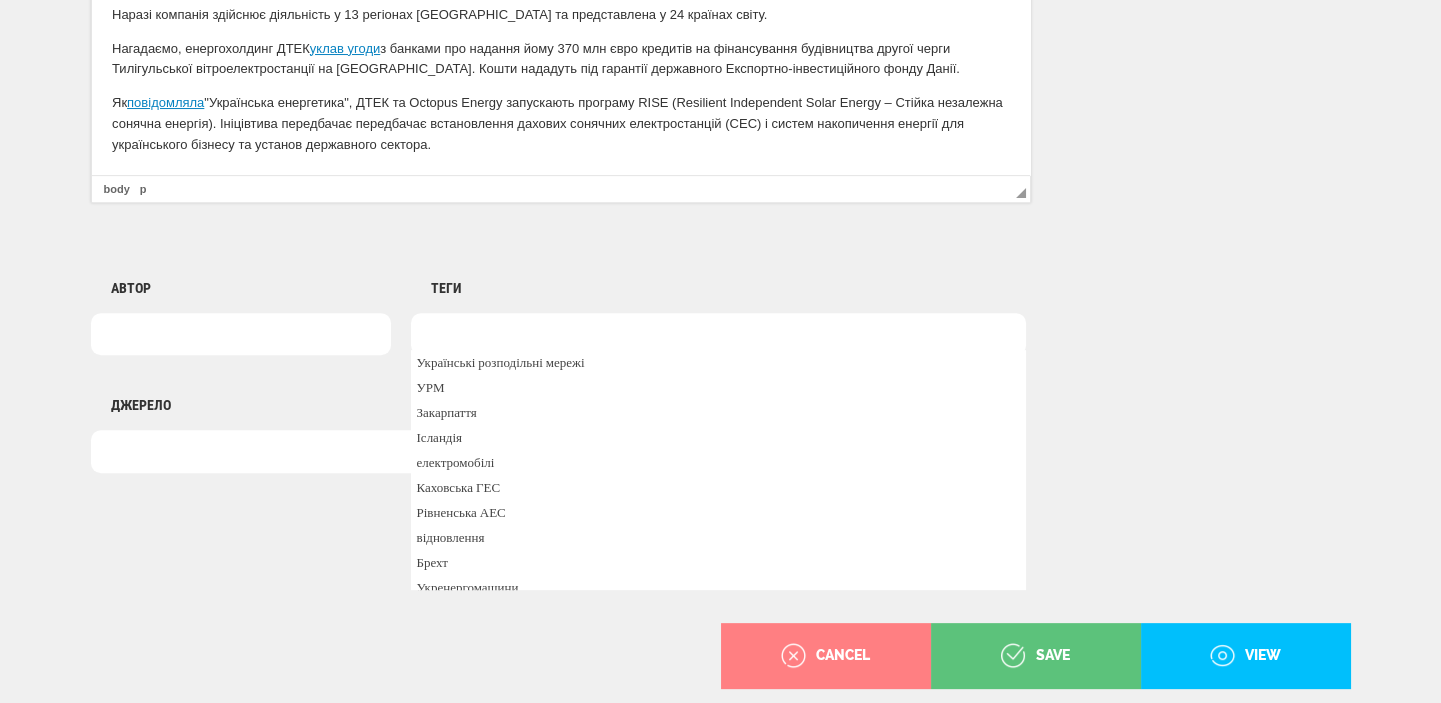scroll, scrollTop: 1697, scrollLeft: 0, axis: vertical 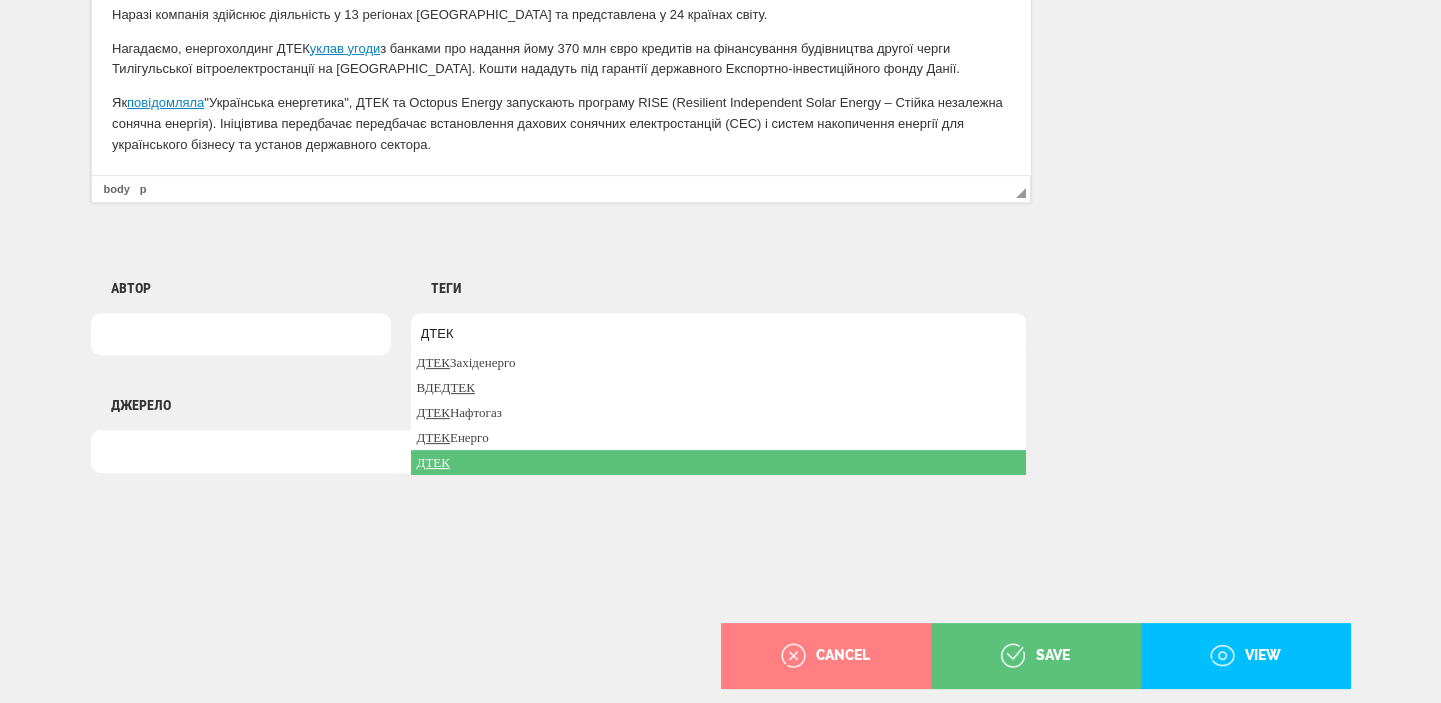 type on "ДТЕК" 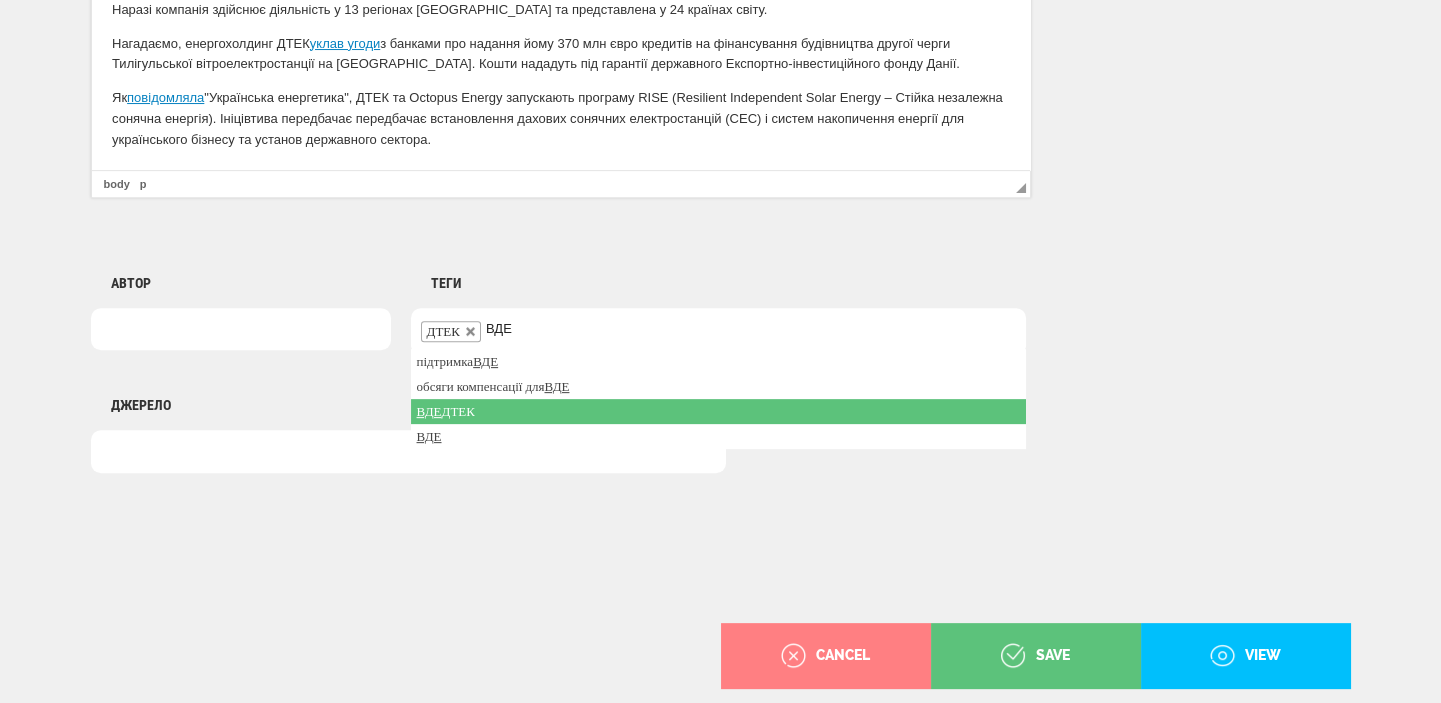 type on "ВДЕ" 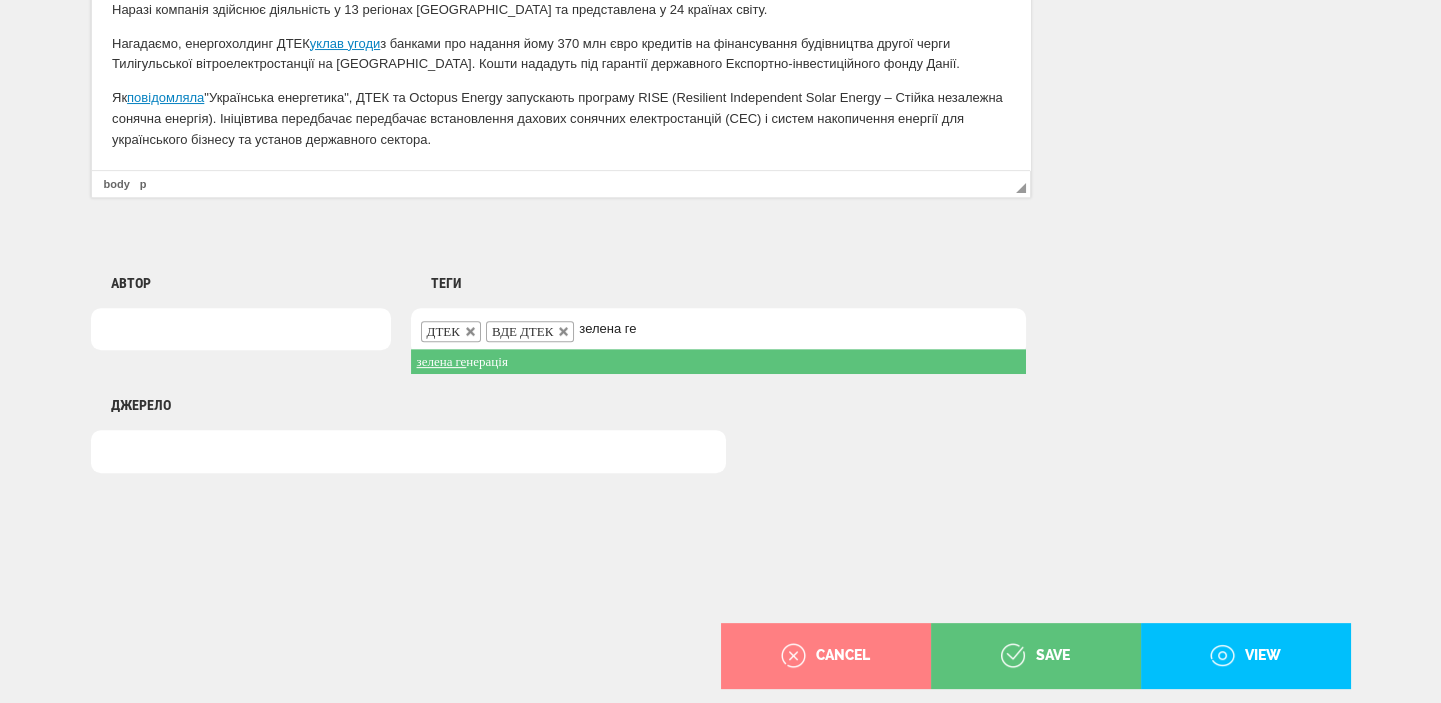 type on "зелена ге" 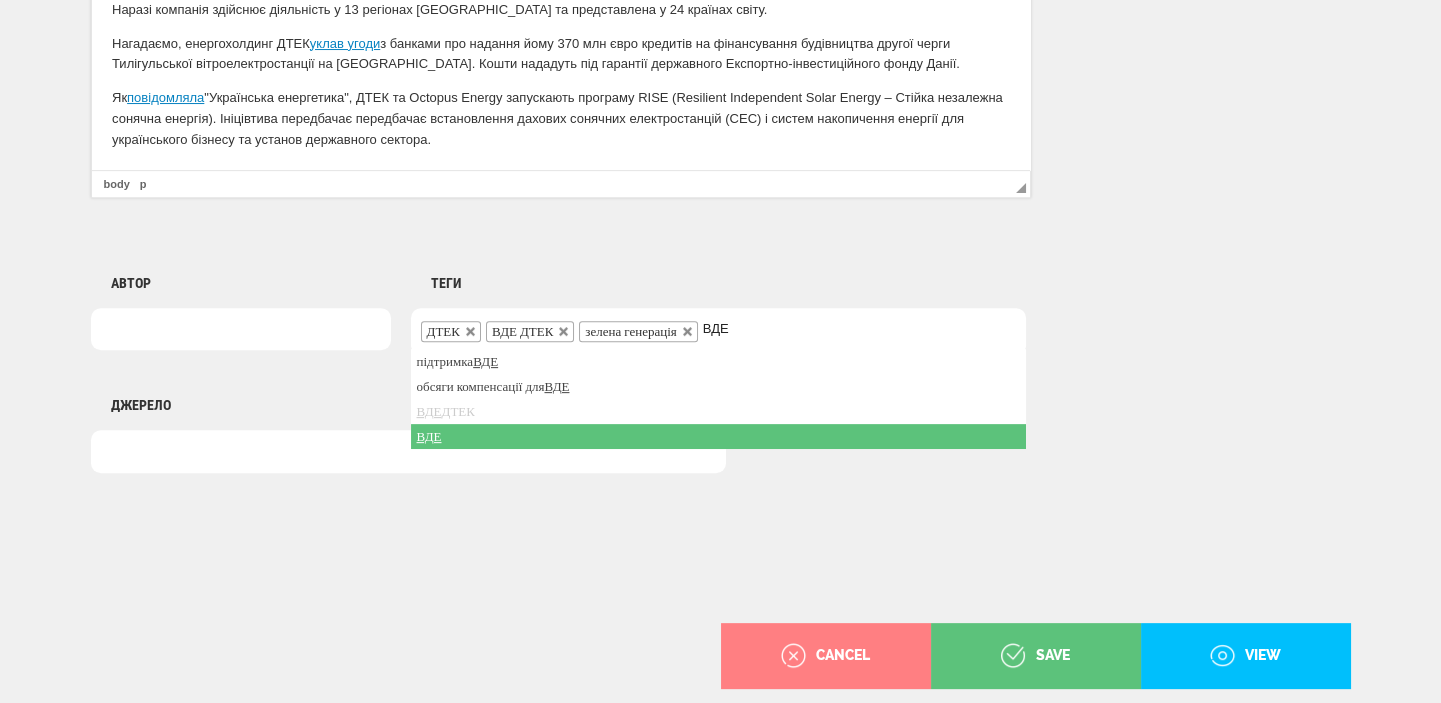 type on "ВДЕ" 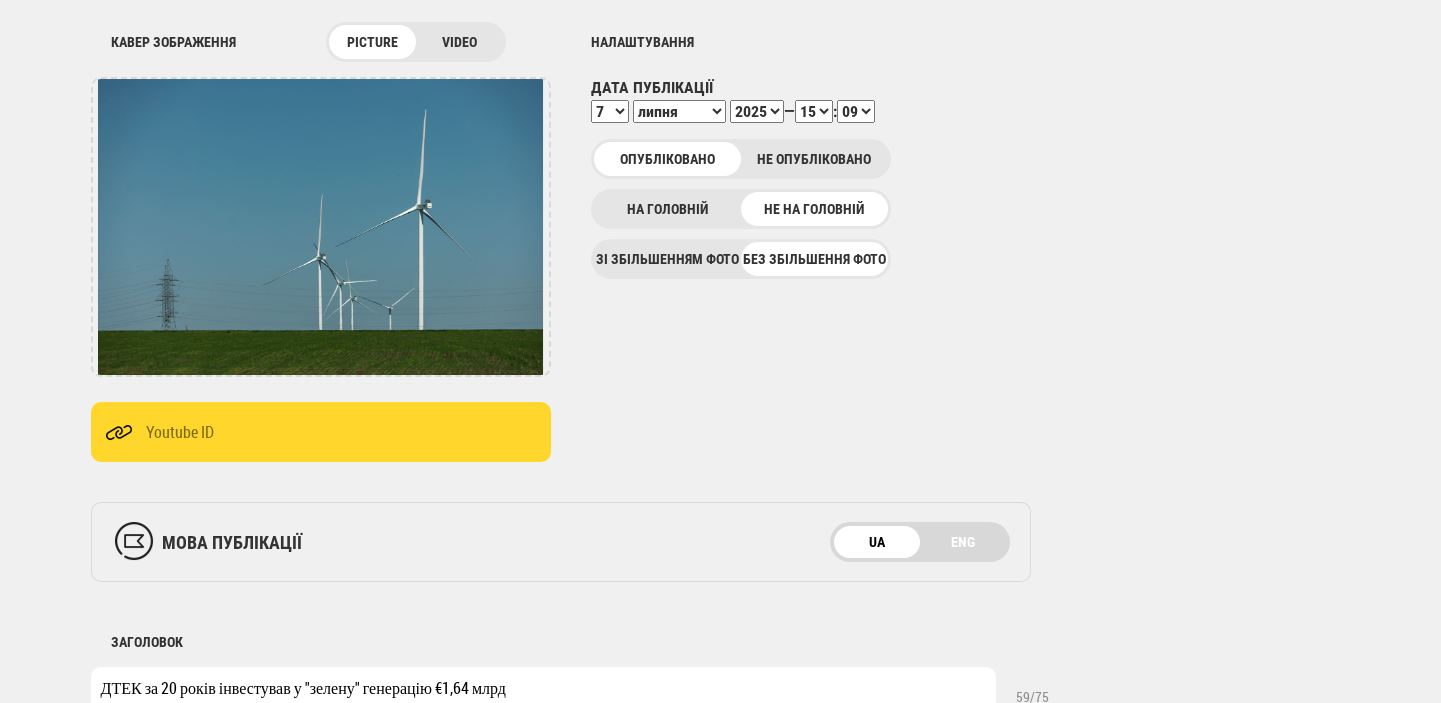 scroll, scrollTop: 211, scrollLeft: 0, axis: vertical 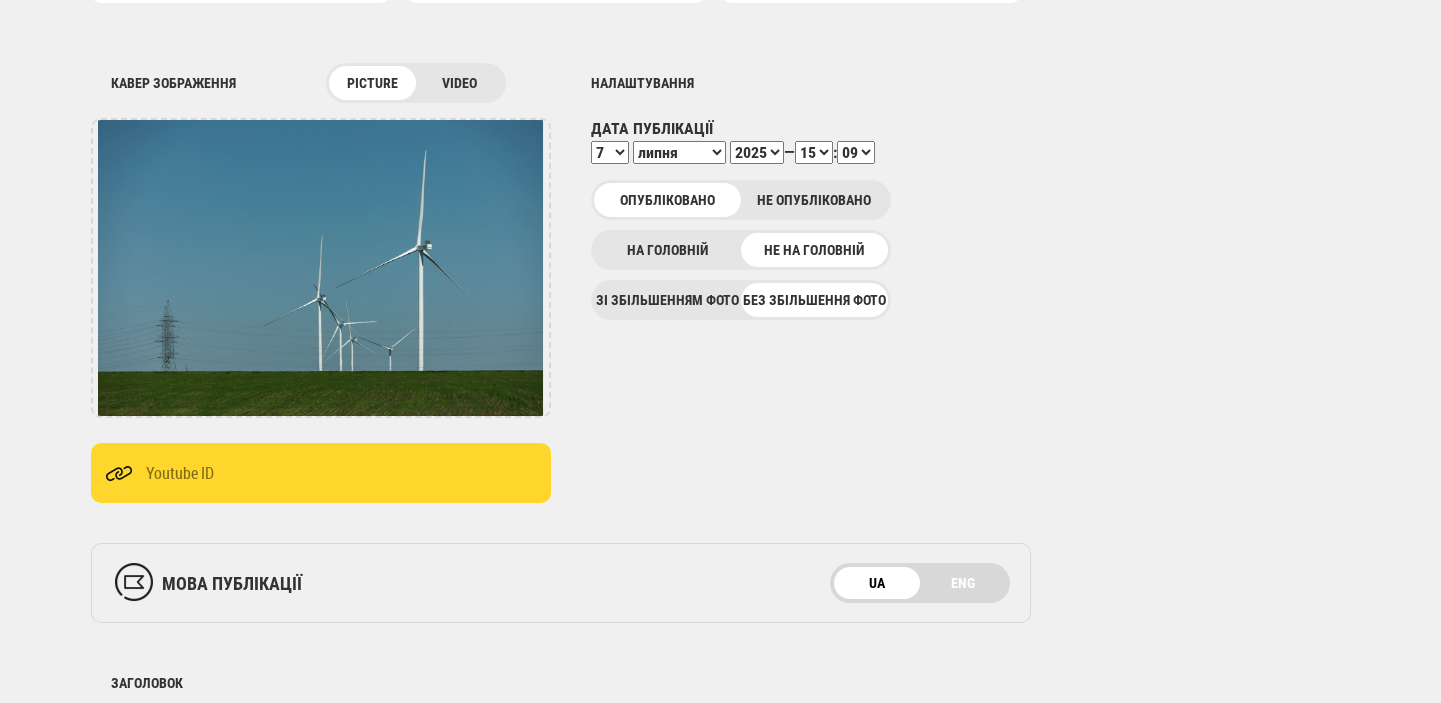 click on "00
01
02
03
04
05
06
07
08
09
10
11
12
13
14
15
16
17
18
19
20
21
22
23
24
25
26
27
28
29
30
31
32
33
34
35
36
37
38
39
40
41
42
43
44
45
46
47
48
49
50
51
52
53
54
55
56
57
58
59" at bounding box center [856, 152] 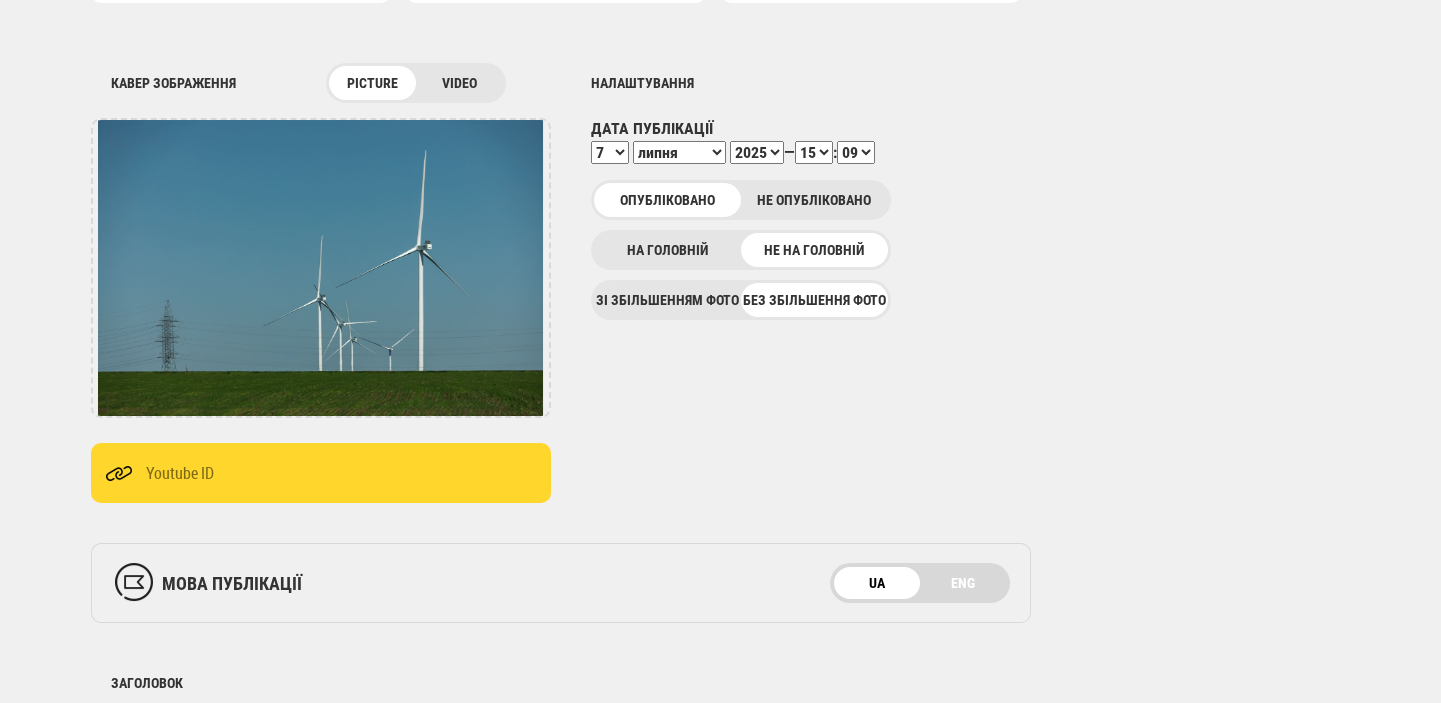 select on "11" 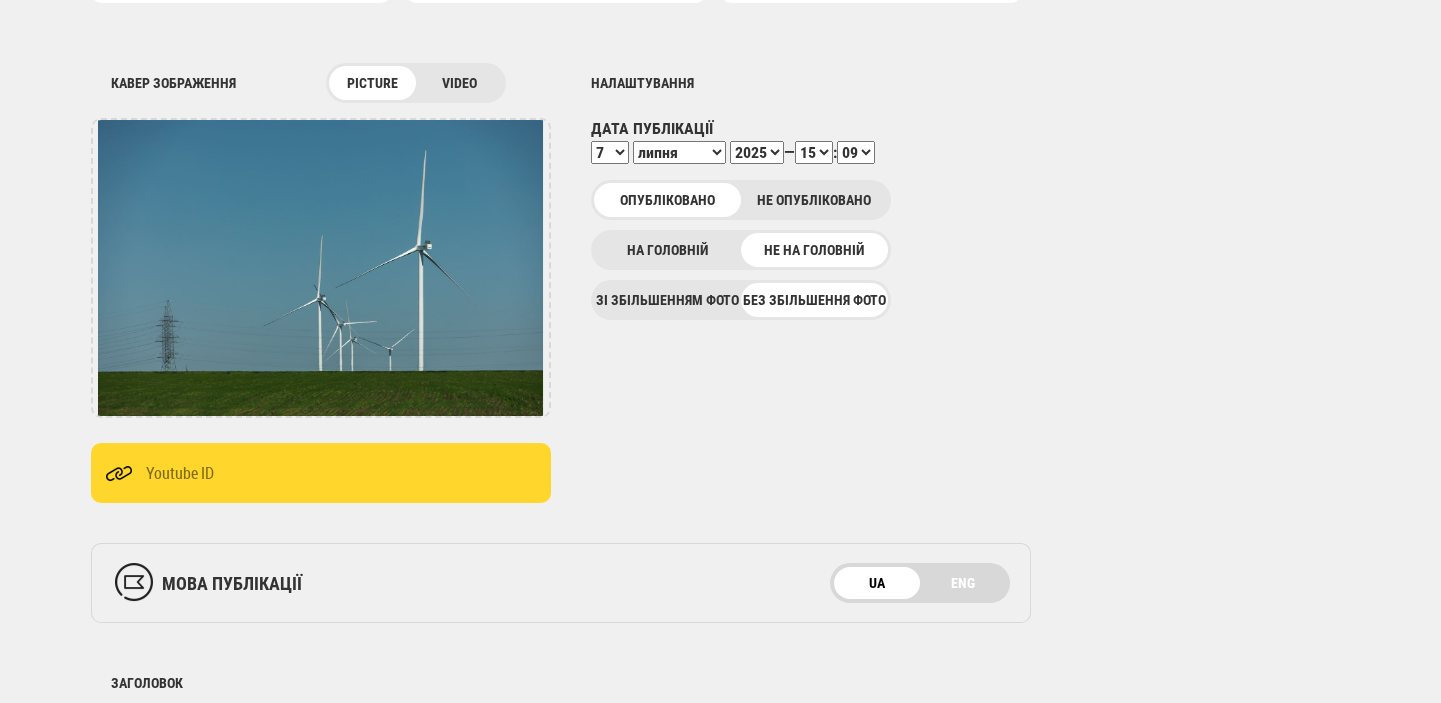 click on "00
01
02
03
04
05
06
07
08
09
10
11
12
13
14
15
16
17
18
19
20
21
22
23
24
25
26
27
28
29
30
31
32
33
34
35
36
37
38
39
40
41
42
43
44
45
46
47
48
49
50
51
52
53
54
55
56
57
58
59" at bounding box center (856, 152) 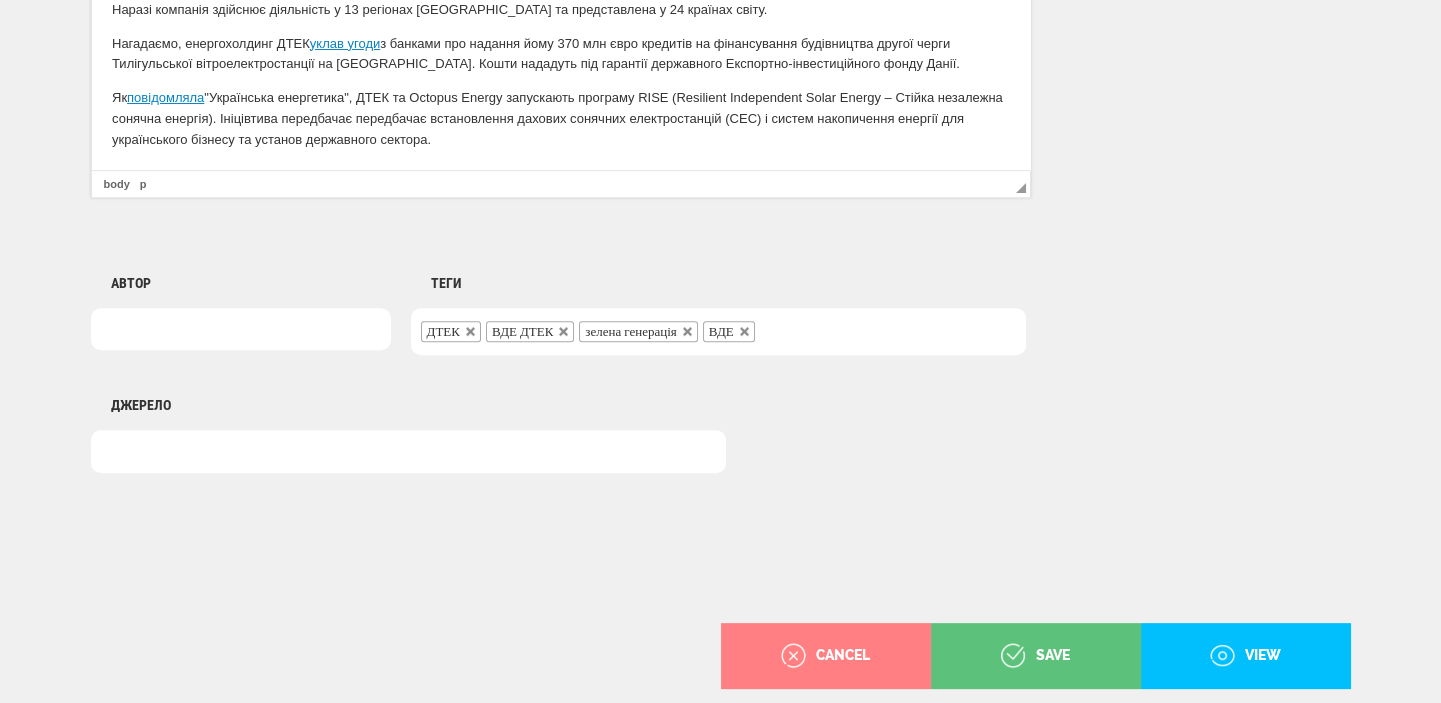 scroll, scrollTop: 1717, scrollLeft: 0, axis: vertical 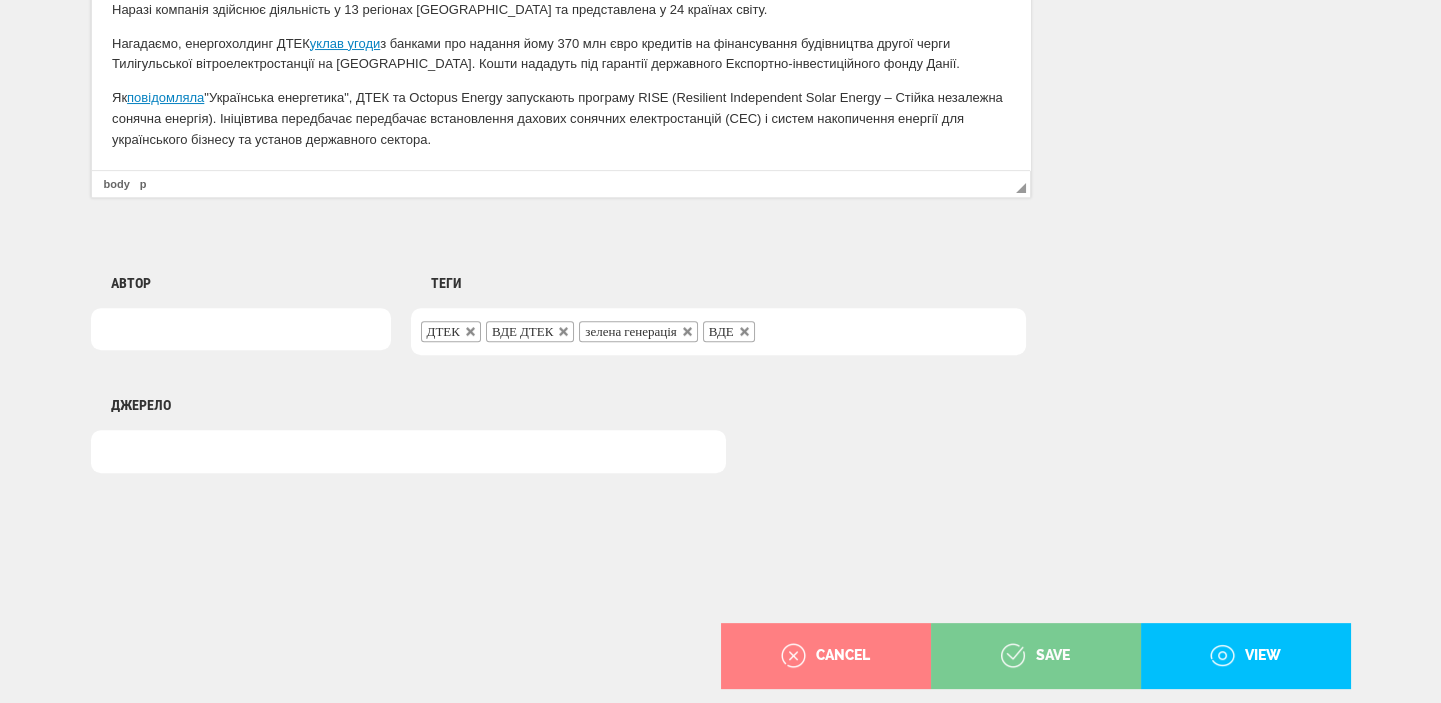click on "save" at bounding box center (1035, 656) 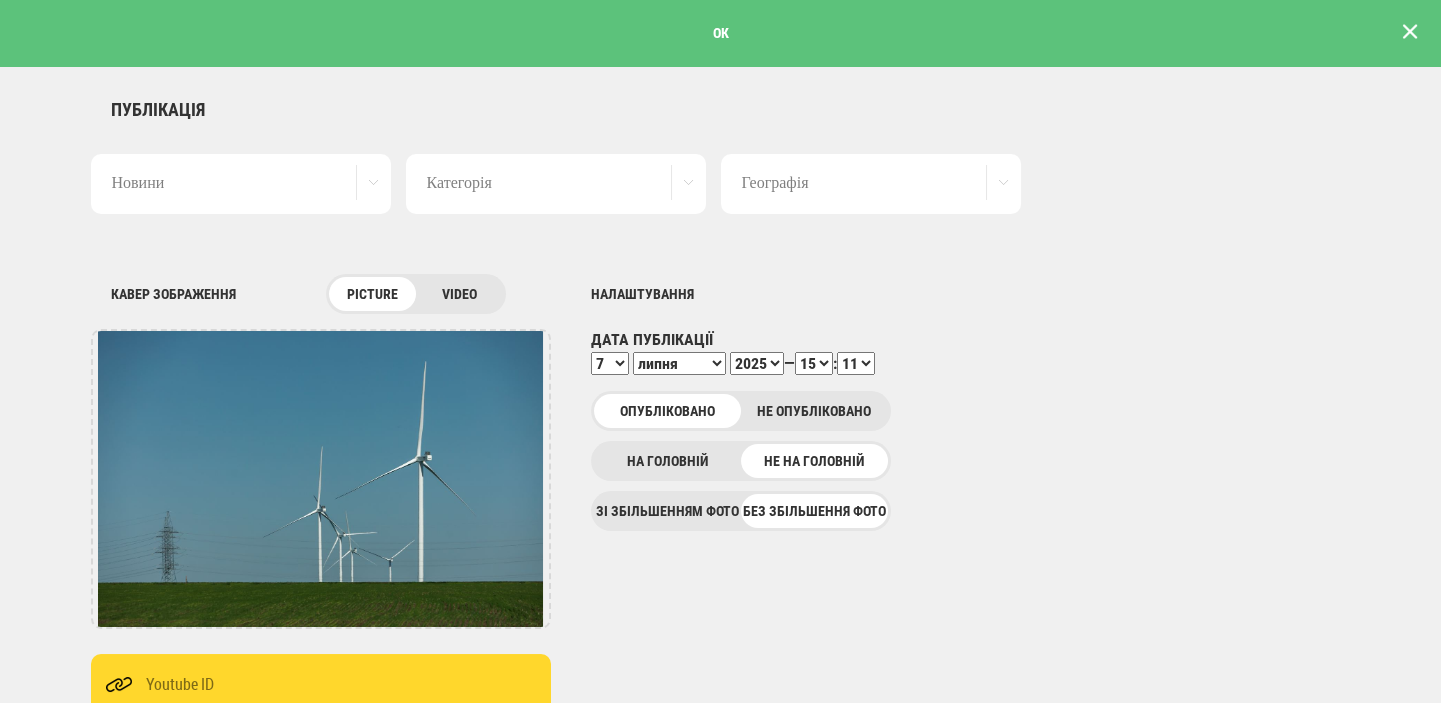 scroll, scrollTop: 0, scrollLeft: 0, axis: both 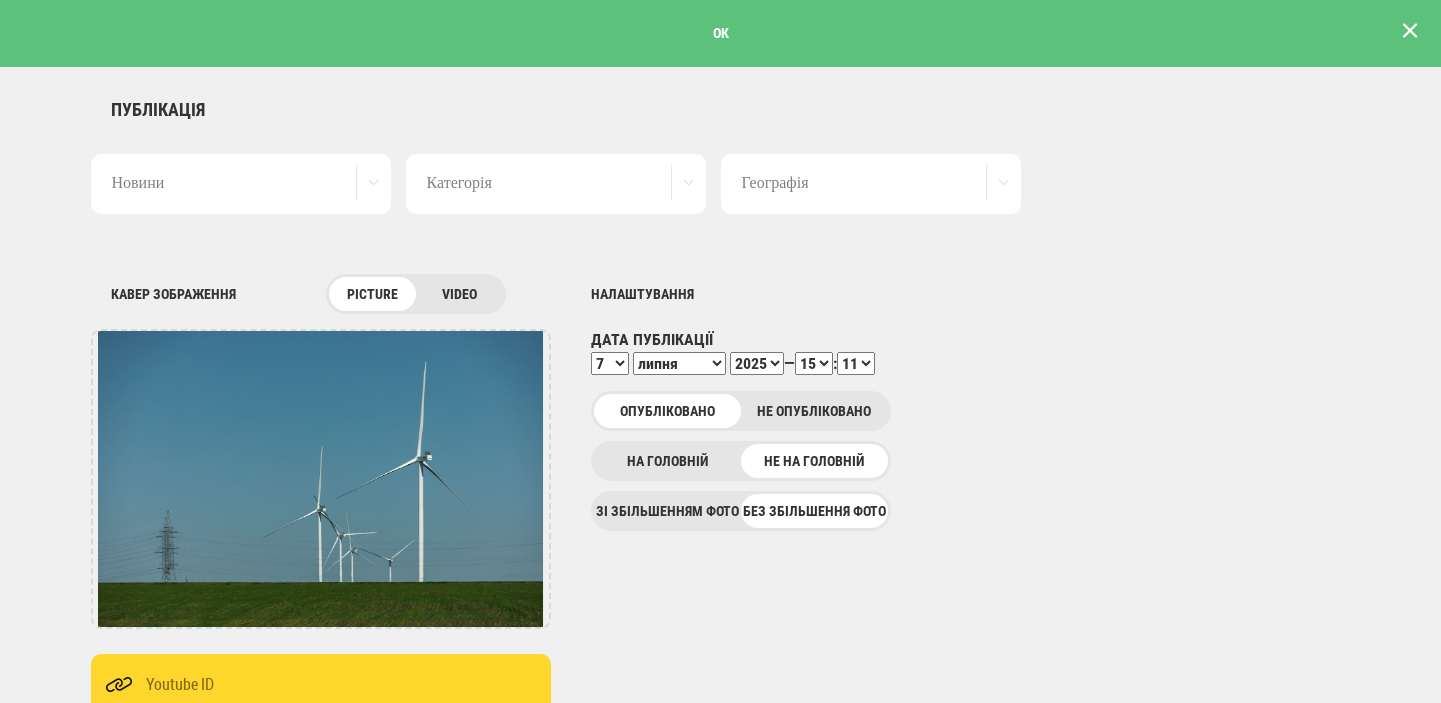 click at bounding box center (1410, 31) 